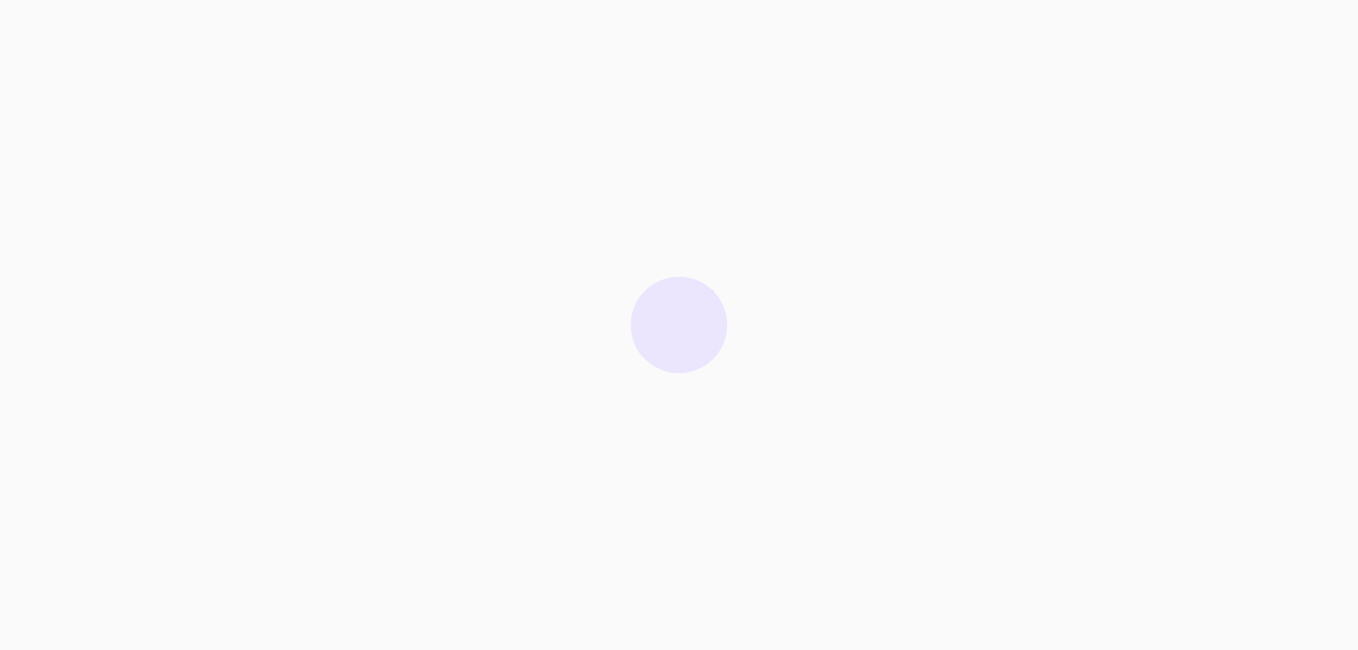 scroll, scrollTop: 0, scrollLeft: 0, axis: both 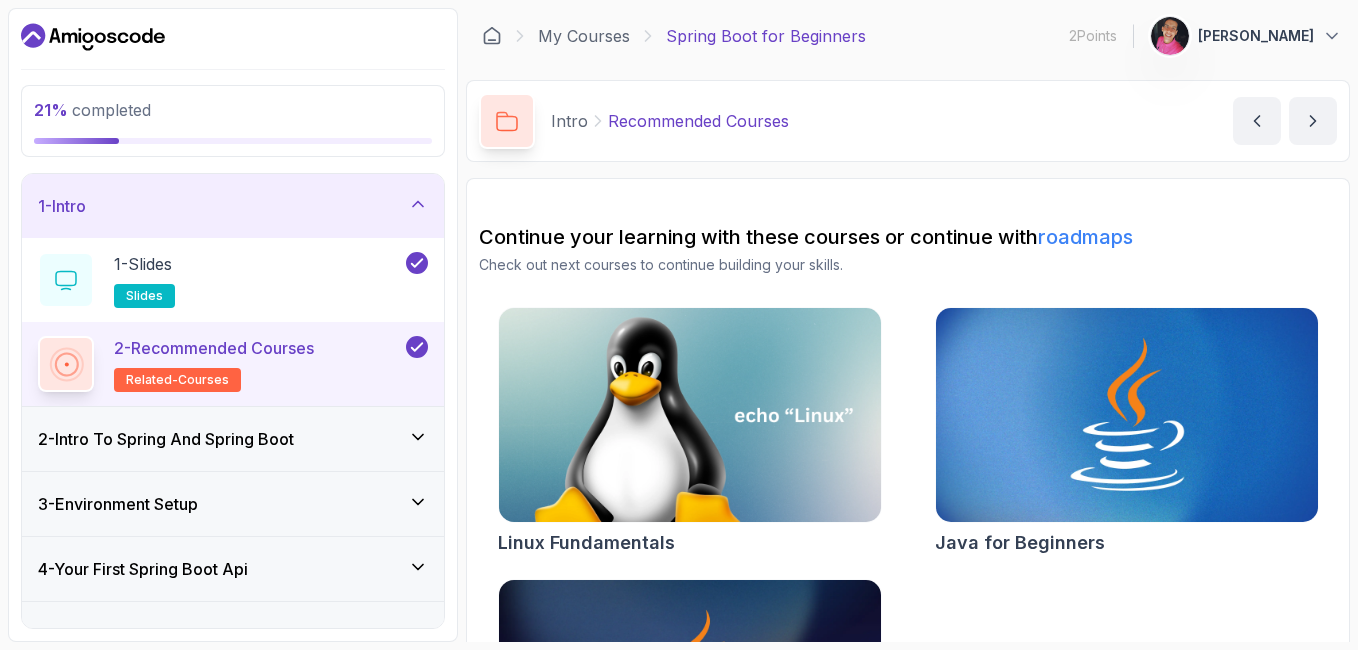 click on "2  -  Intro To Spring And Spring Boot" at bounding box center (166, 439) 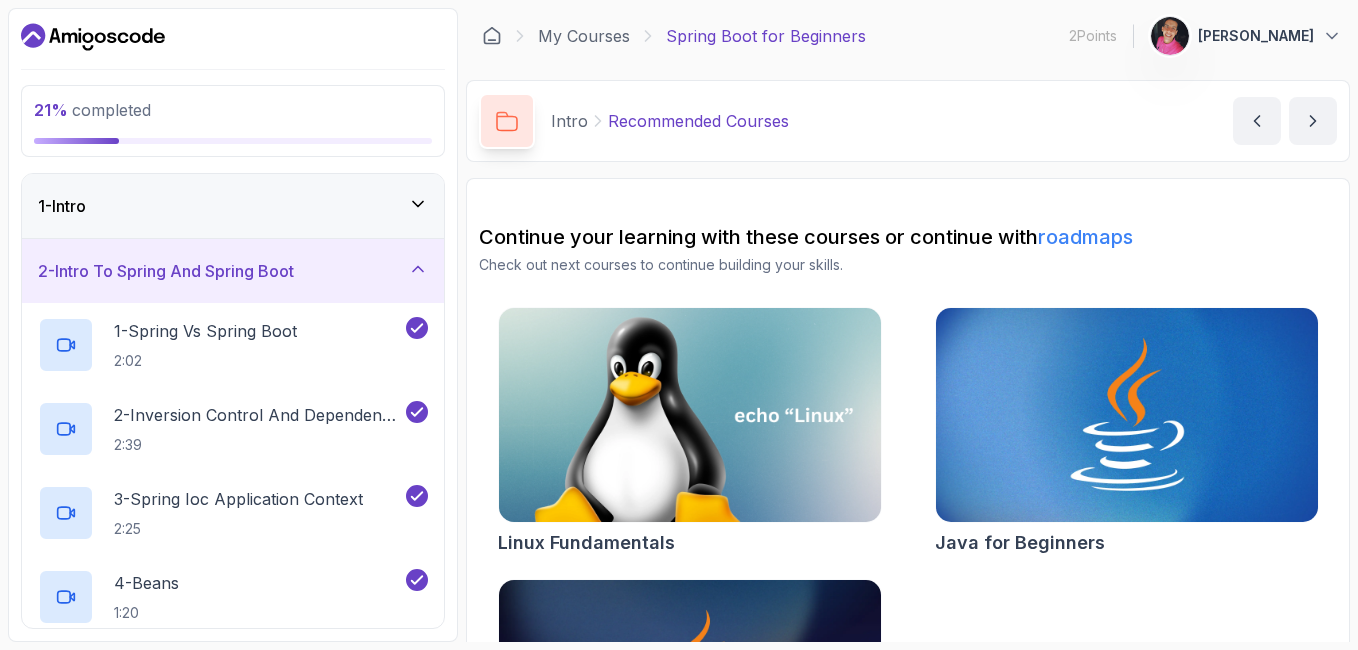type 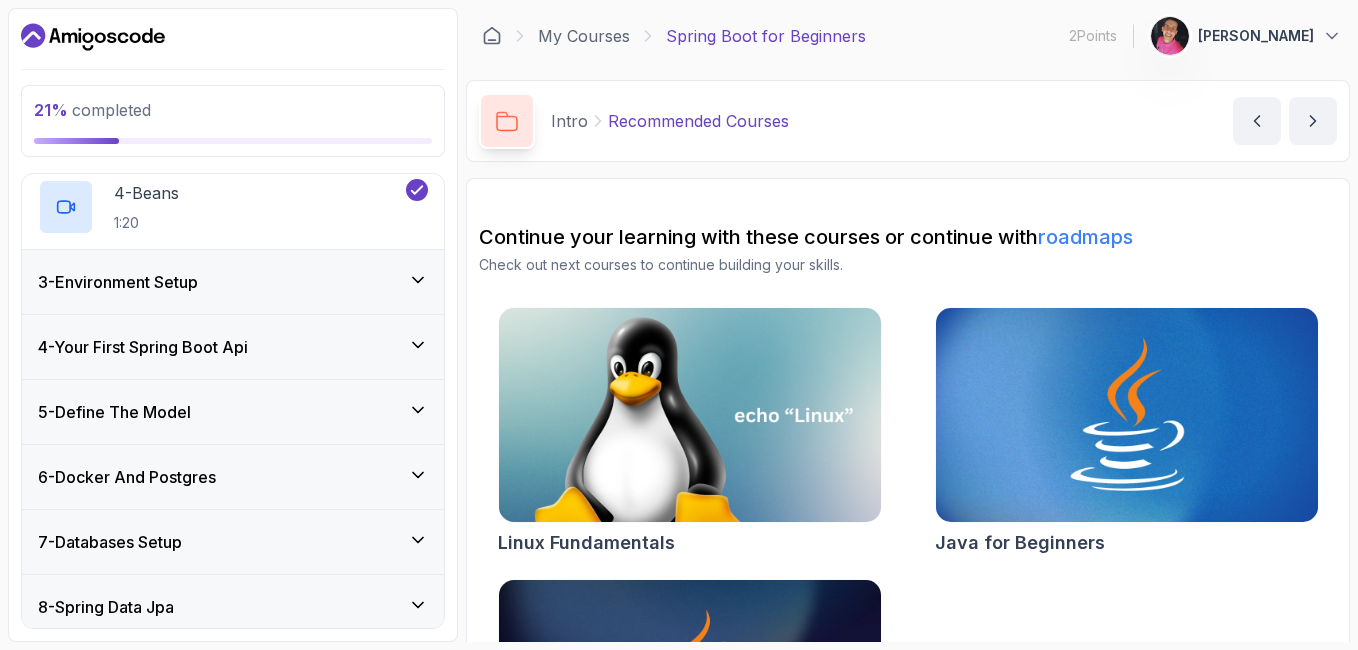 scroll, scrollTop: 440, scrollLeft: 0, axis: vertical 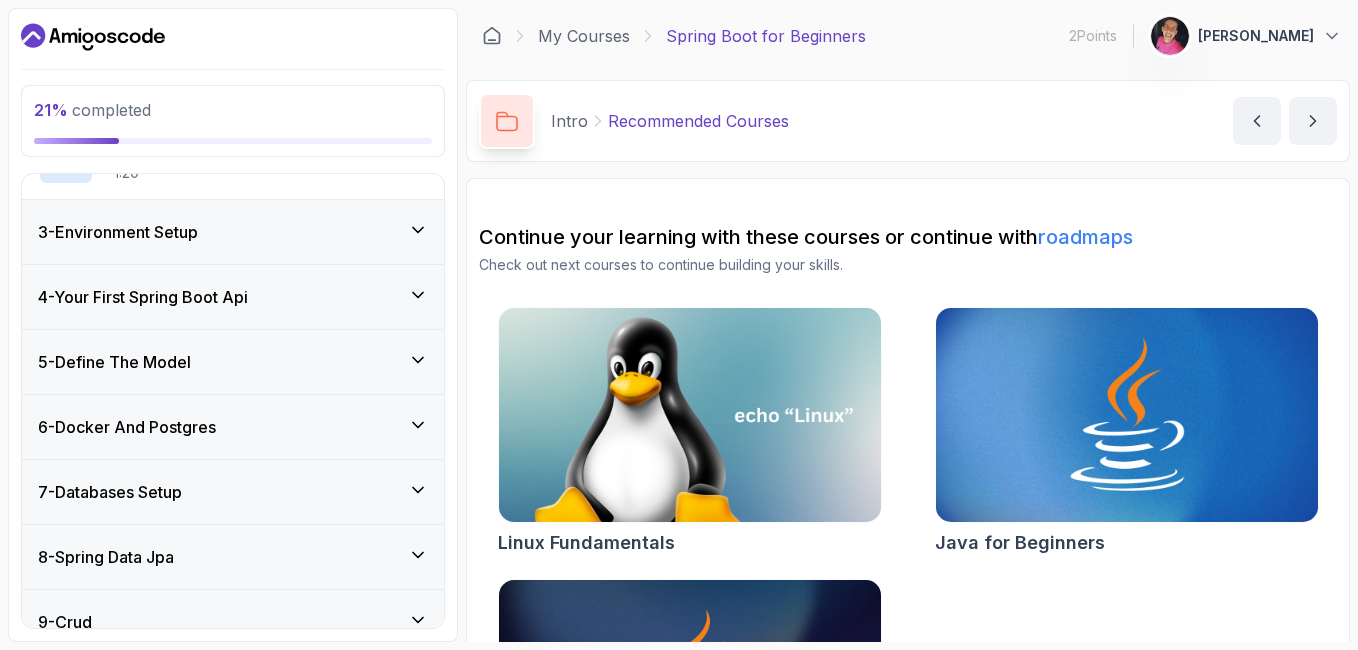 click on "4  -  Your First Spring Boot Api" at bounding box center [233, 297] 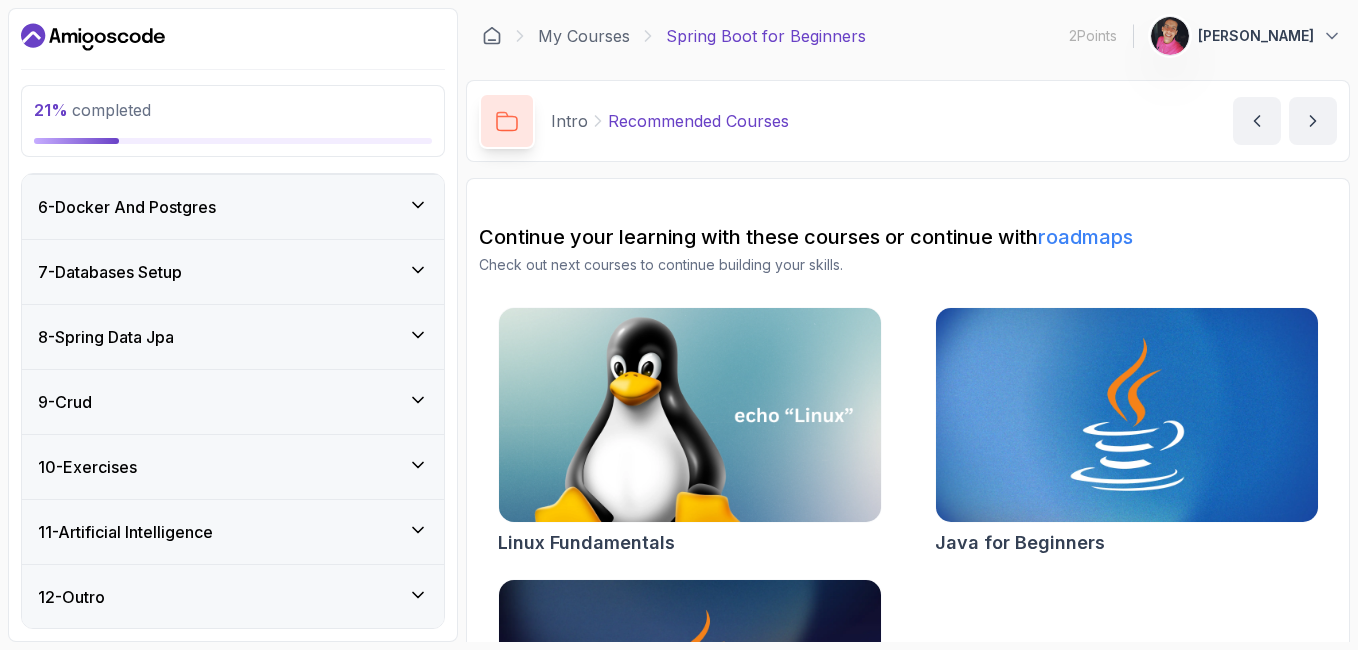 scroll, scrollTop: 577, scrollLeft: 0, axis: vertical 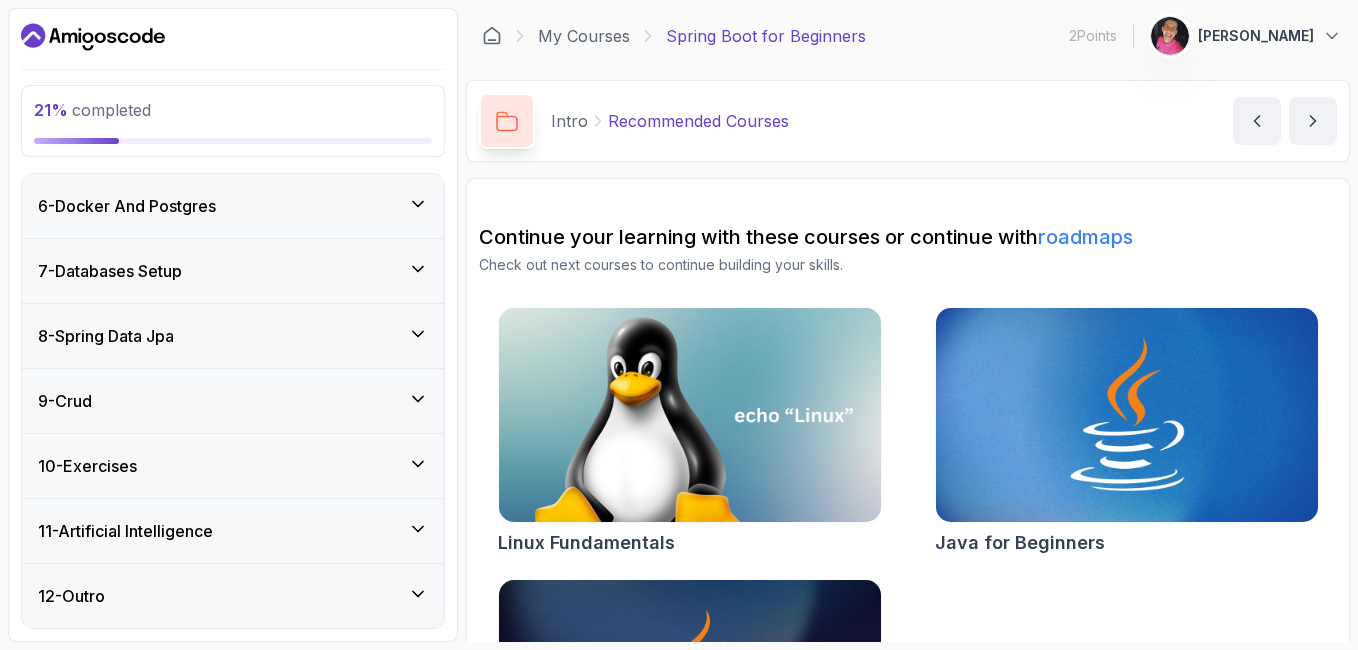 click on "6  -  Docker And Postgres" at bounding box center (233, 206) 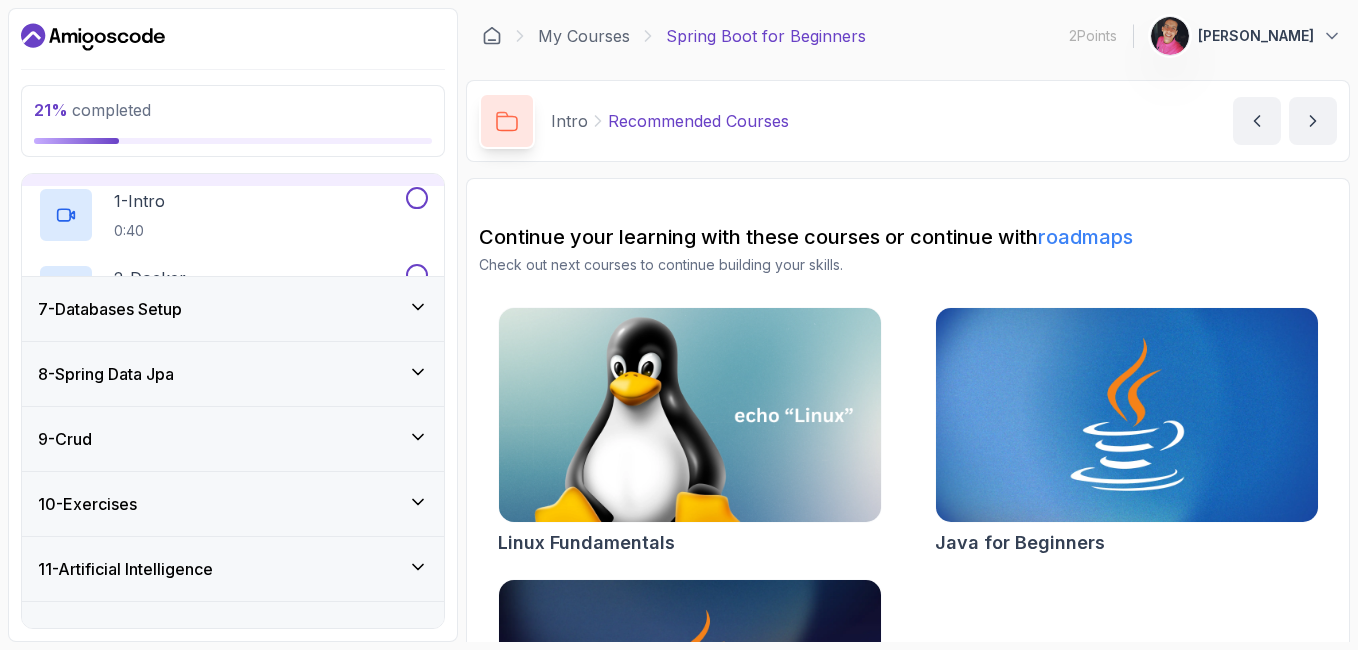 click on "6  -  Docker And Postgres" at bounding box center [233, 154] 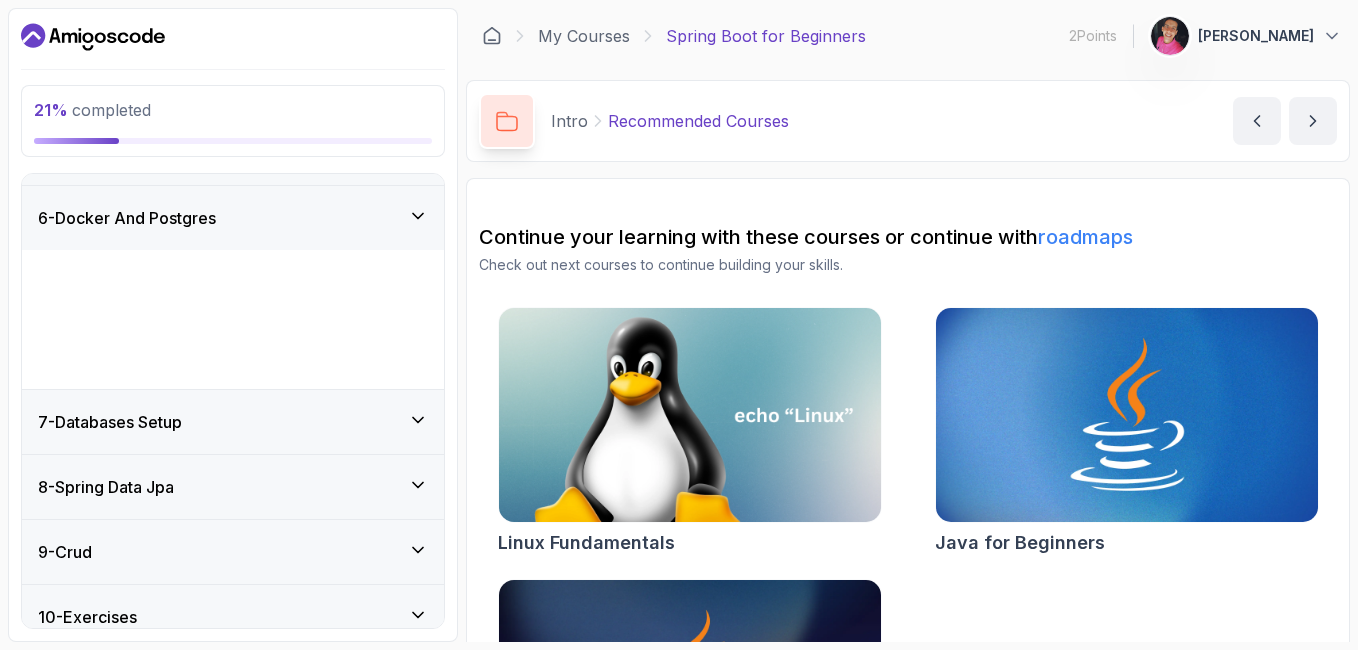 scroll, scrollTop: 325, scrollLeft: 0, axis: vertical 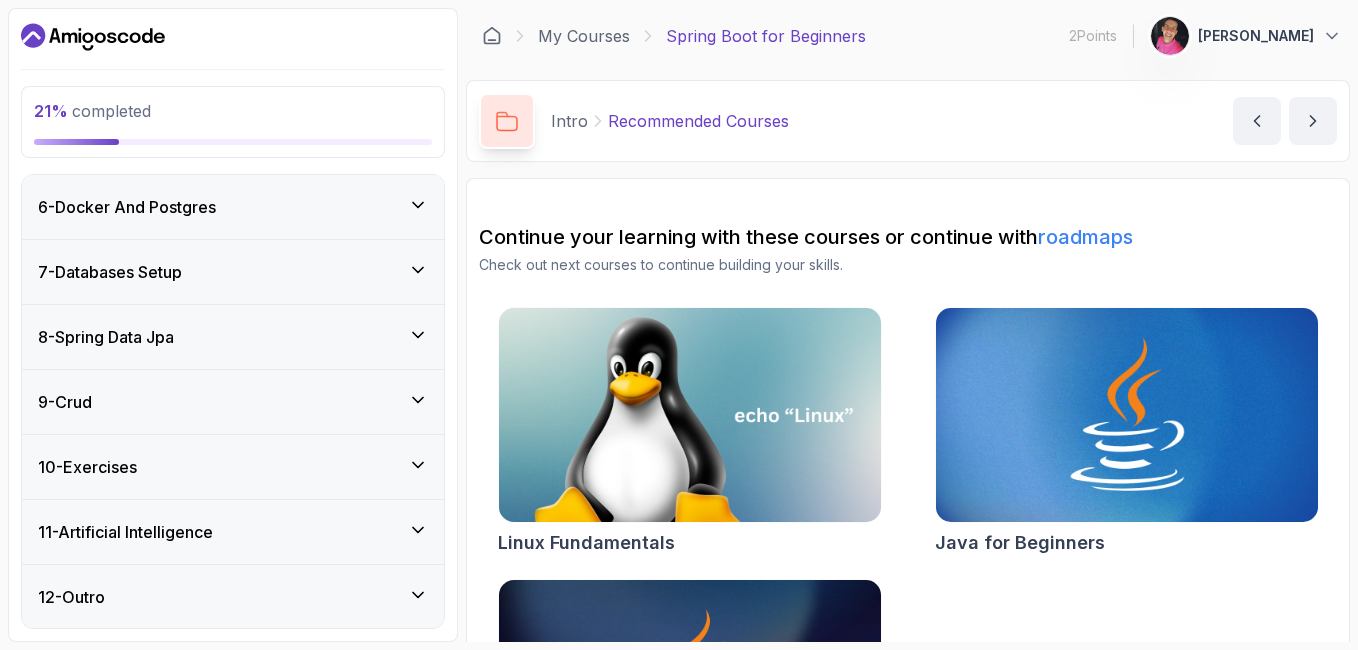 type 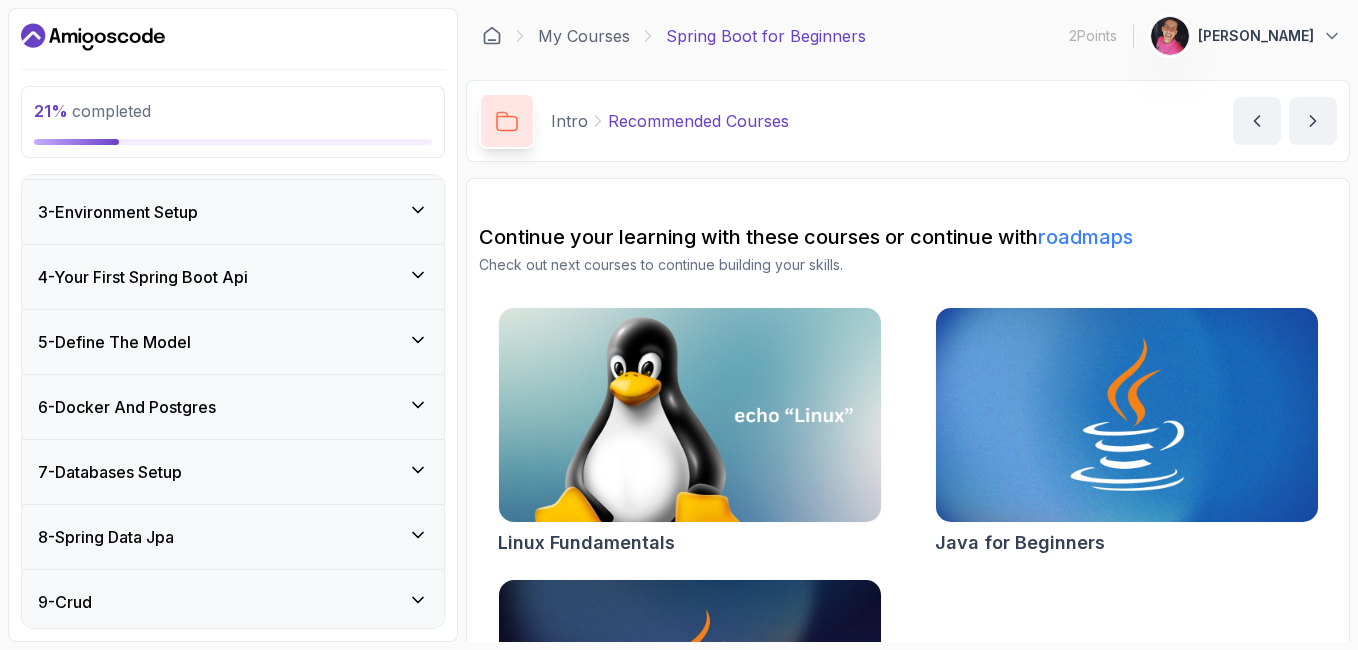scroll, scrollTop: 85, scrollLeft: 0, axis: vertical 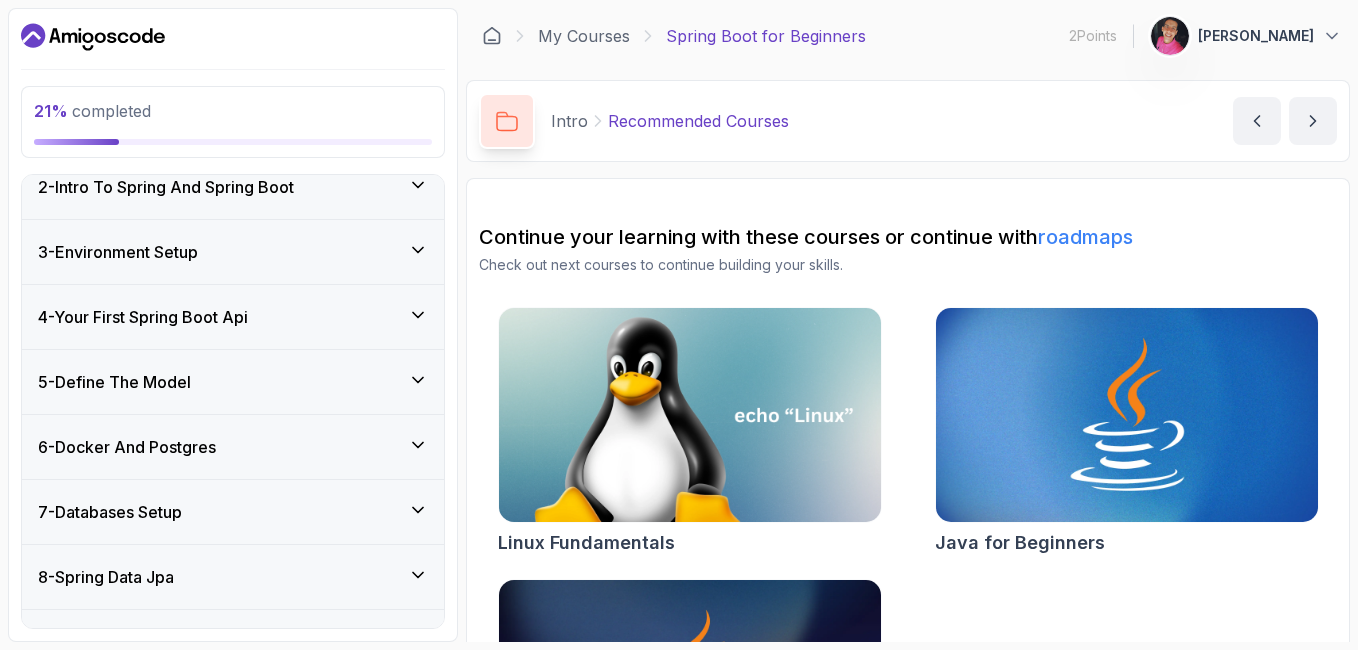 click on "4  -  Your First Spring Boot Api" at bounding box center (233, 317) 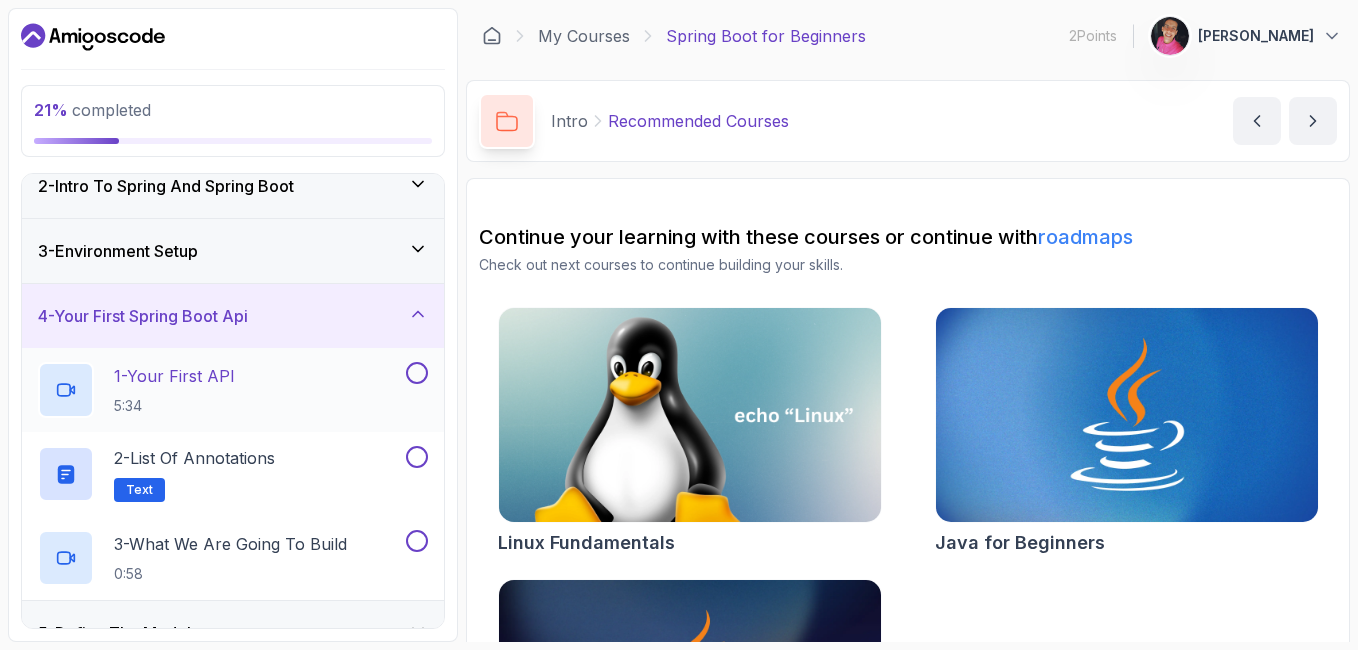 click on "1  -  Your First API" at bounding box center (174, 376) 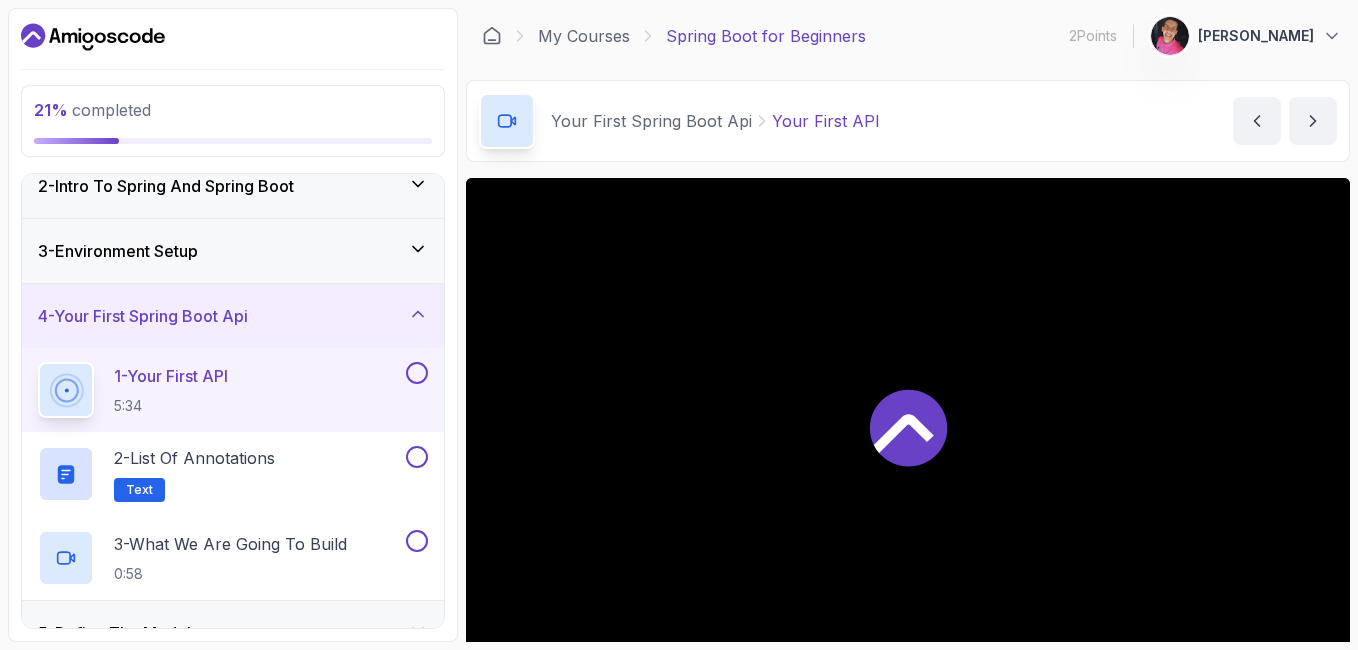 drag, startPoint x: 1357, startPoint y: 148, endPoint x: 1357, endPoint y: 169, distance: 21 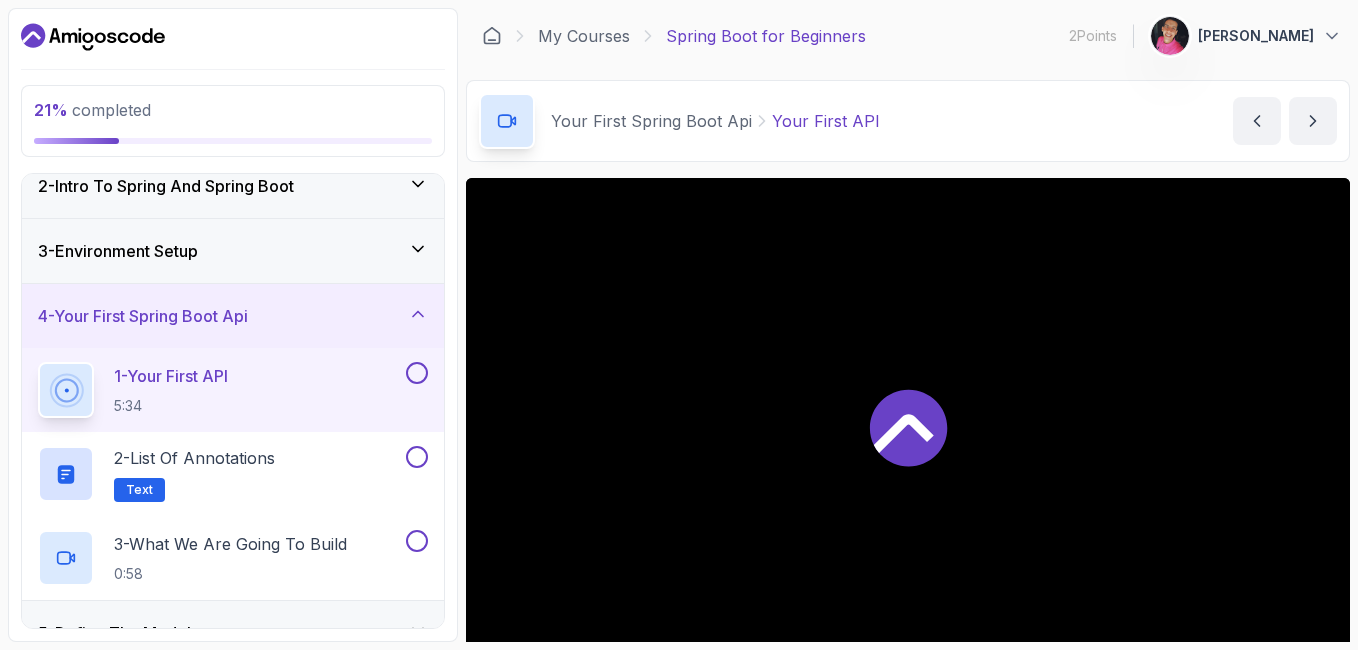 click on "21 % completed 1  -  Intro 2  -  Intro To Spring And Spring Boot 3  -  Environment Setup 4  -  Your First Spring Boot Api 1  -  Your First API 5:34 2  -  List of Annotations Text 3  -  What We Are Going To Build 0:58 5  -  Define The Model 6  -  Docker And Postgres 7  -  Databases Setup 8  -  Spring Data Jpa 9  -  Crud 10  -  Exercises 11  -  Artificial Intelligence 12  -  Outro My Courses Spring Boot for Beginners 2  Points 1 Belhadj [PERSON_NAME] 4 - Your First Spring Boot Api  21 % completed Your First Spring Boot Api Your First API Your First API by  [PERSON_NAME] Slides Repo Designs Design not available Share Notes Support Any issues? Slides Repo Designs Design not available Share ~1 min read Claim your free license  here" at bounding box center (679, 325) 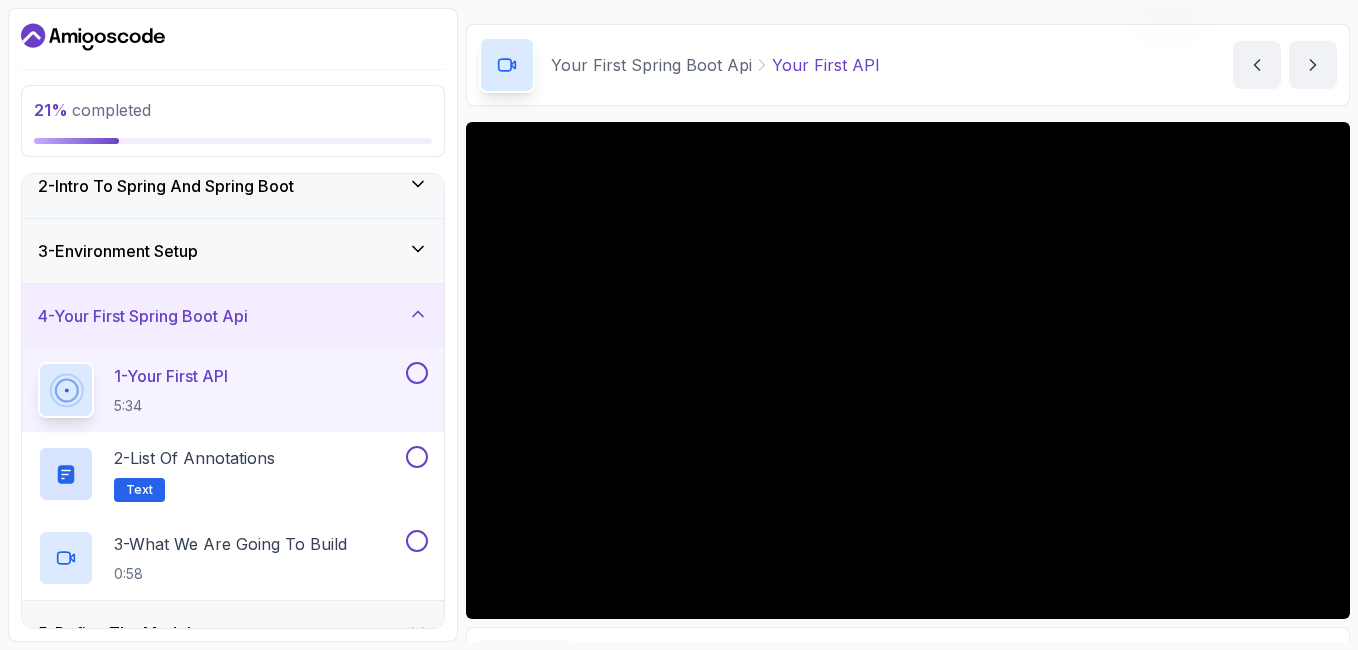 scroll, scrollTop: 0, scrollLeft: 0, axis: both 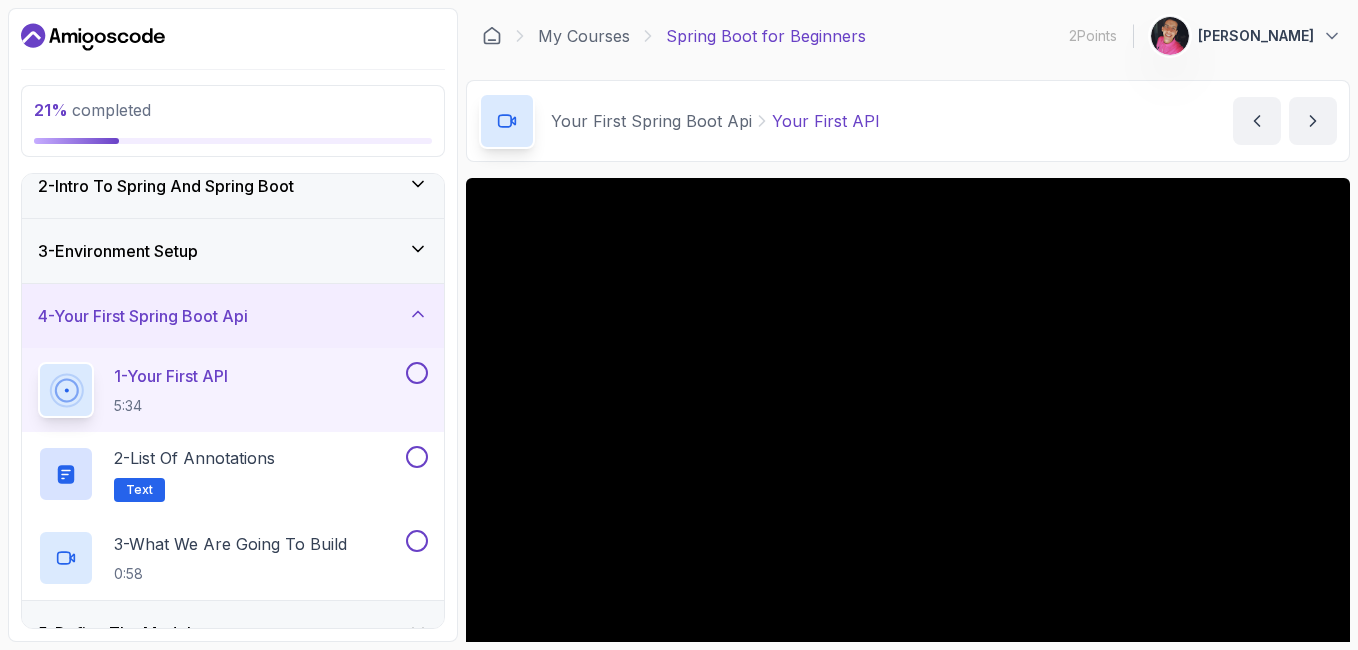 click on "21 % completed 1  -  Intro 2  -  Intro To Spring And Spring Boot 3  -  Environment Setup 4  -  Your First Spring Boot Api 1  -  Your First API 5:34 2  -  List of Annotations Text 3  -  What We Are Going To Build 0:58 5  -  Define The Model 6  -  Docker And Postgres 7  -  Databases Setup 8  -  Spring Data Jpa 9  -  Crud 10  -  Exercises 11  -  Artificial Intelligence 12  -  Outro My Courses Spring Boot for Beginners 2  Points 1 Belhadj [PERSON_NAME] 4 - Your First Spring Boot Api  21 % completed Your First Spring Boot Api Your First API Your First API by  [PERSON_NAME] Slides Repo Designs Design not available Share Notes Support Any issues? Slides Repo Designs Design not available Share ~1 min read Claim your free license  here" at bounding box center (679, 325) 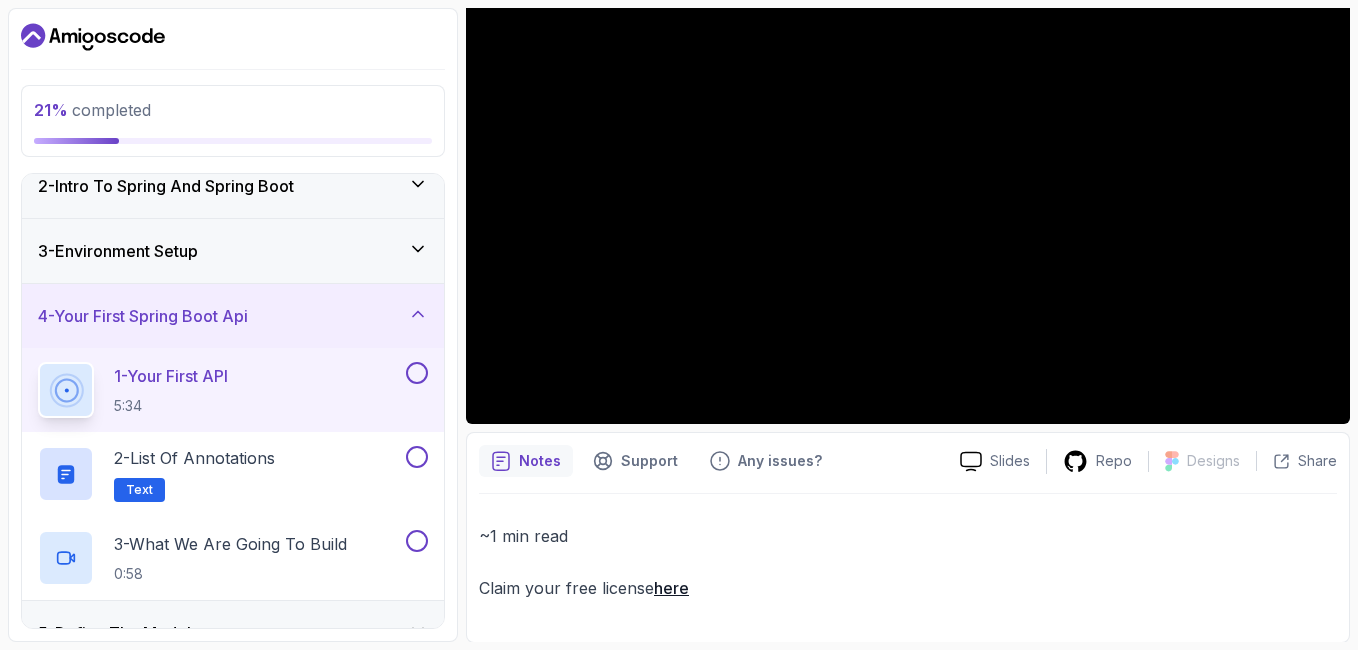scroll, scrollTop: 252, scrollLeft: 0, axis: vertical 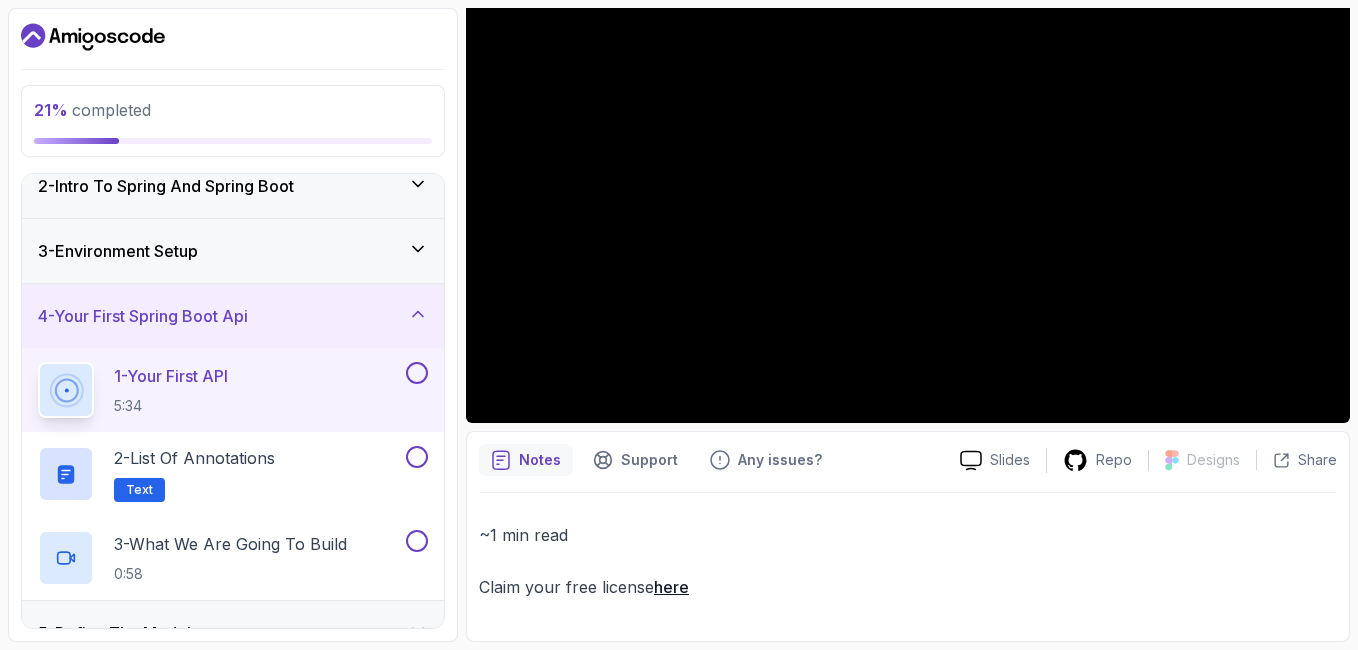 click on "Notes Support Any issues?" at bounding box center (711, 460) 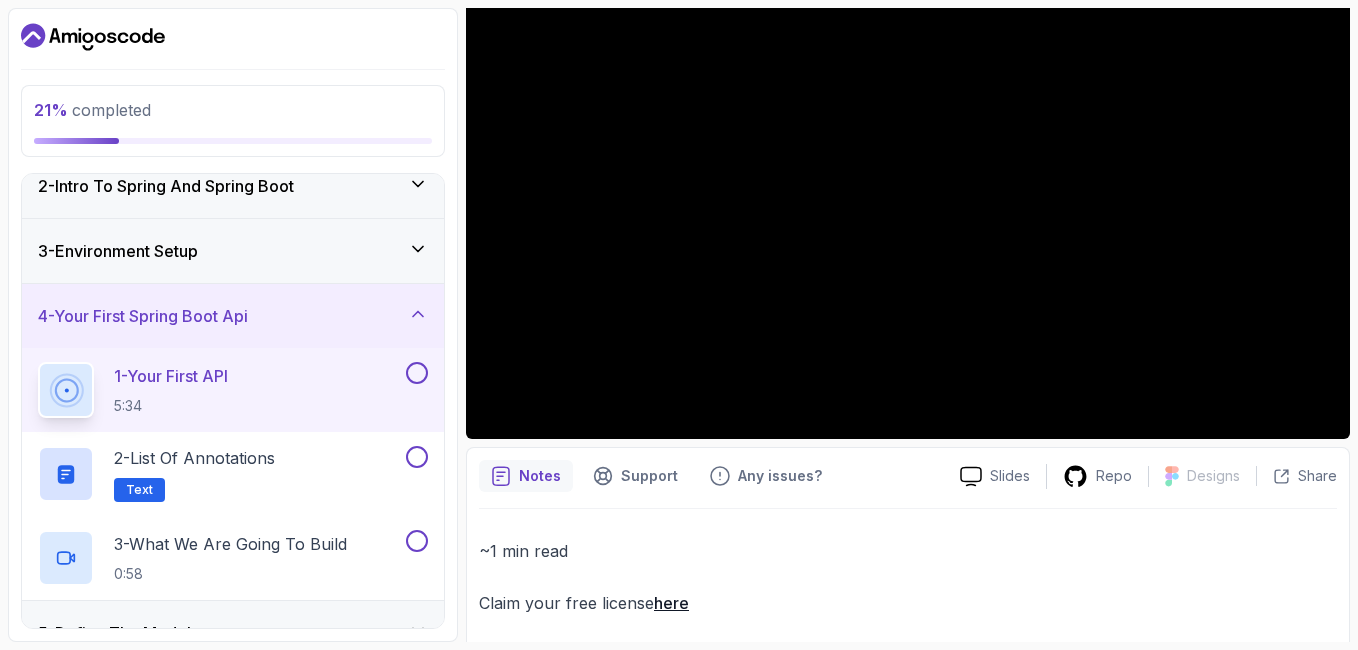 scroll, scrollTop: 252, scrollLeft: 0, axis: vertical 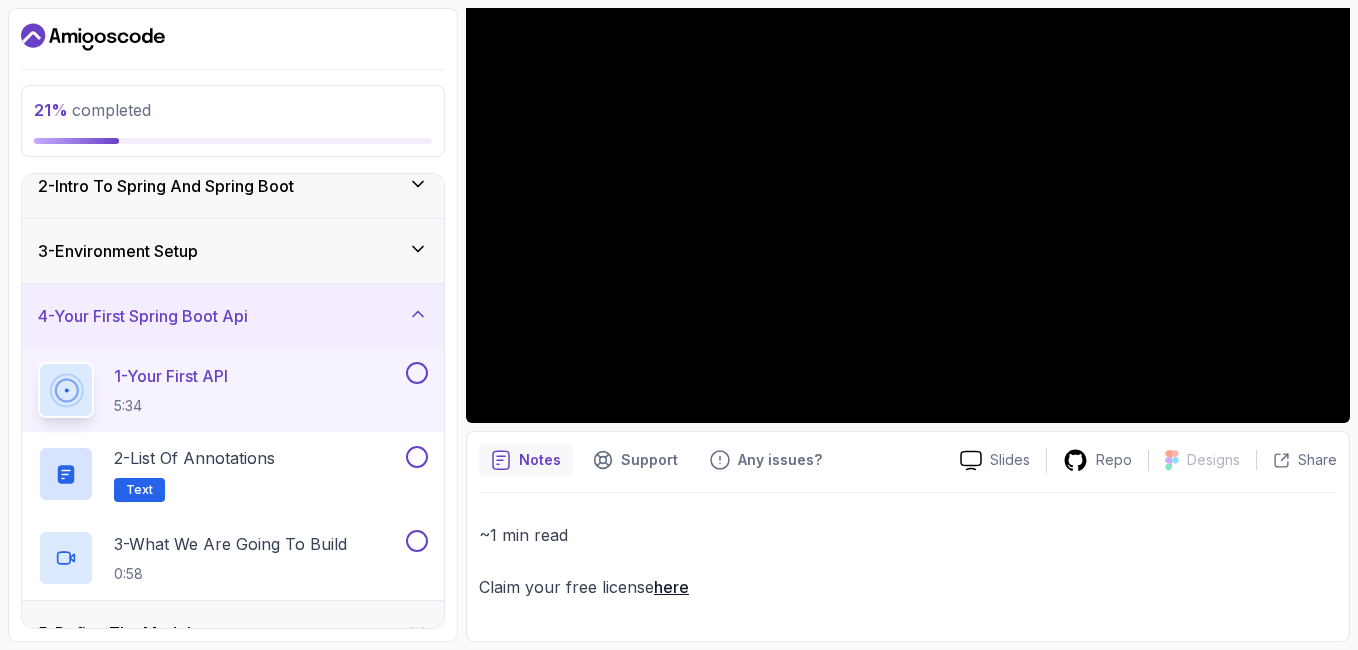 click on "Notes Support Any issues?" at bounding box center [711, 460] 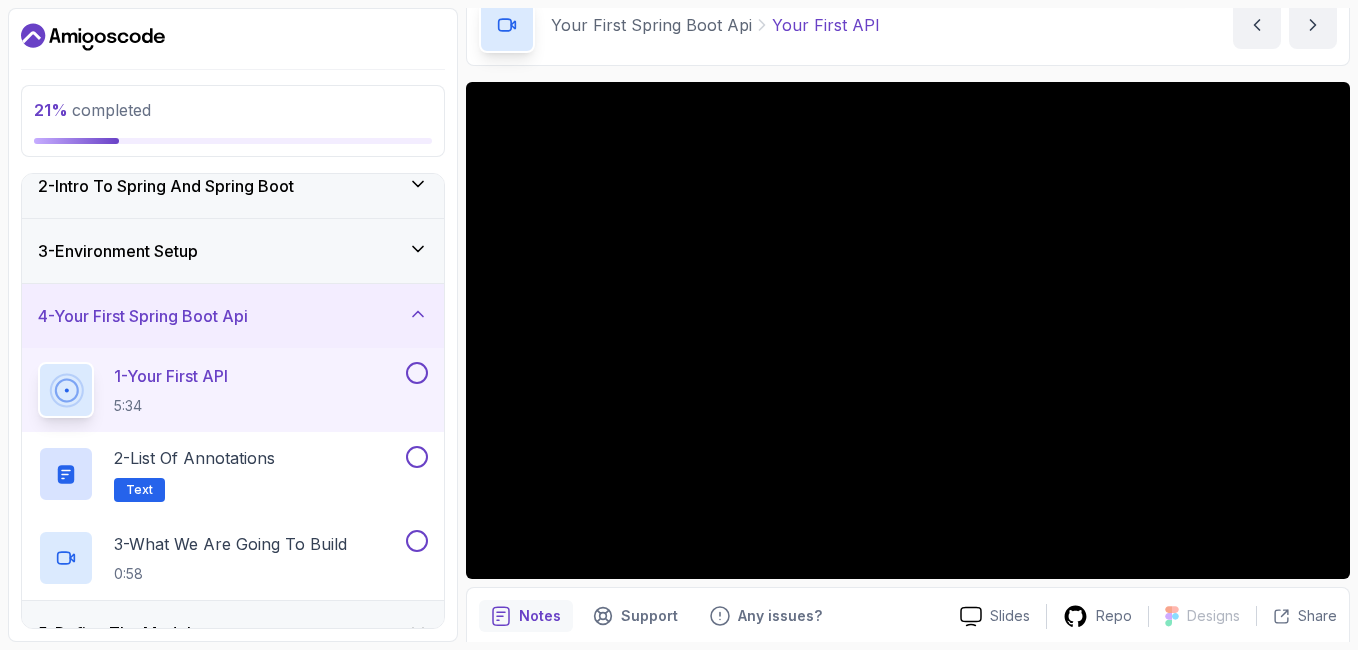 scroll, scrollTop: 92, scrollLeft: 0, axis: vertical 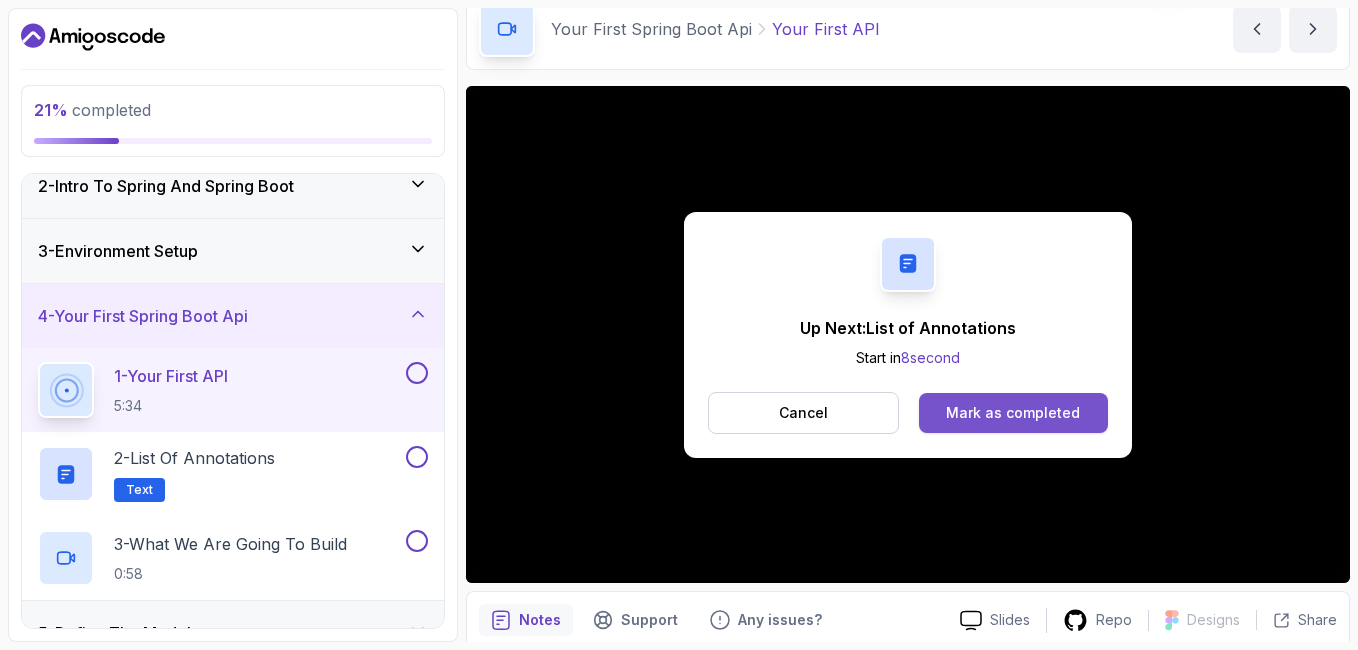 click on "Mark as completed" at bounding box center (1013, 413) 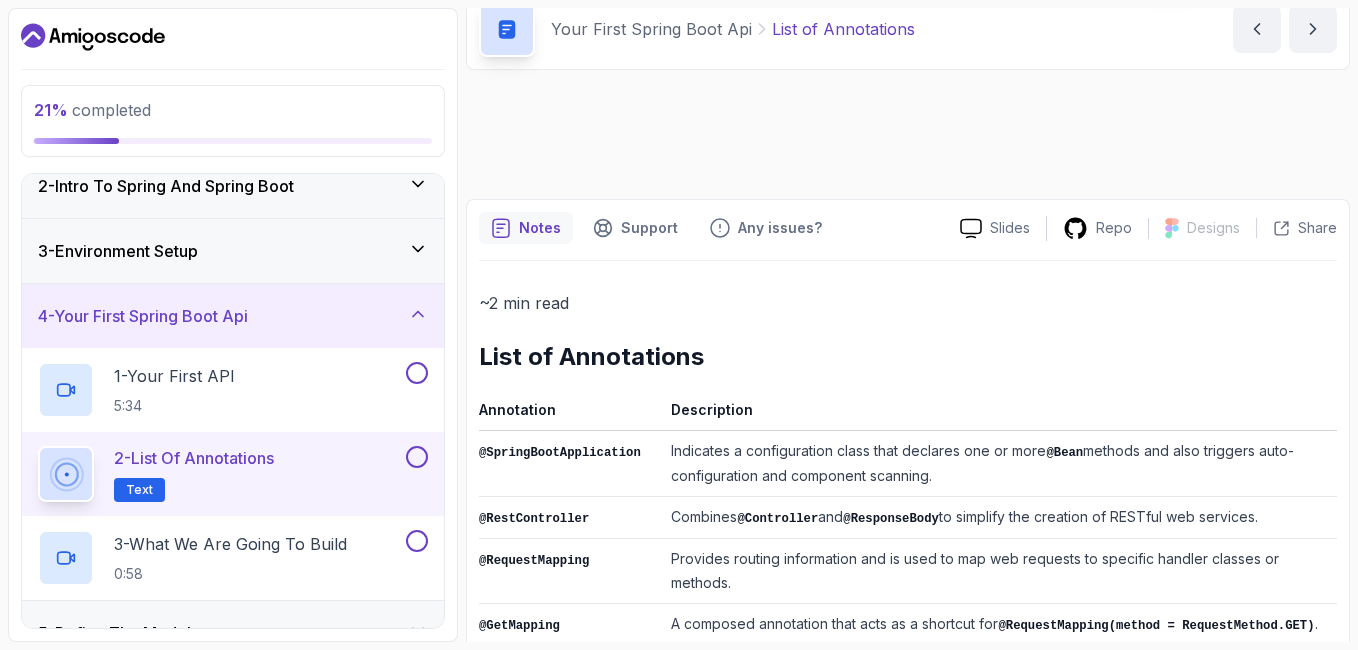 scroll, scrollTop: 90, scrollLeft: 0, axis: vertical 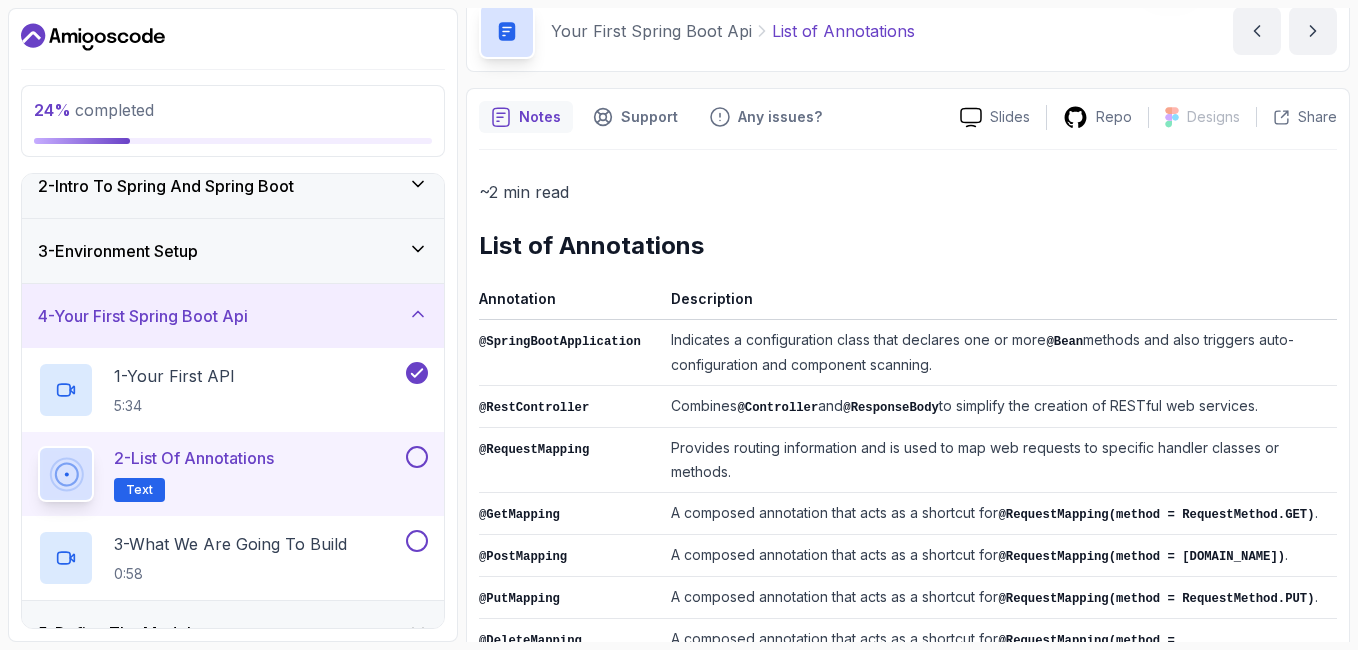 click on "~2 min read" at bounding box center [908, 192] 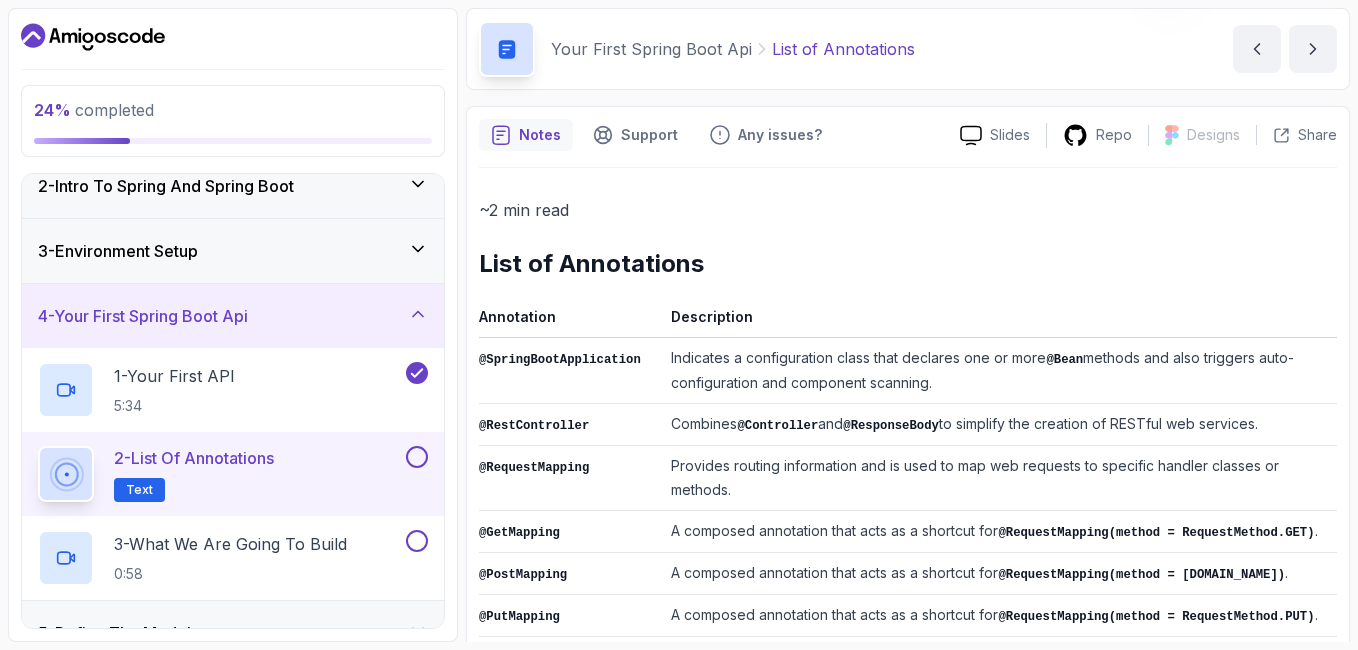 scroll, scrollTop: 0, scrollLeft: 0, axis: both 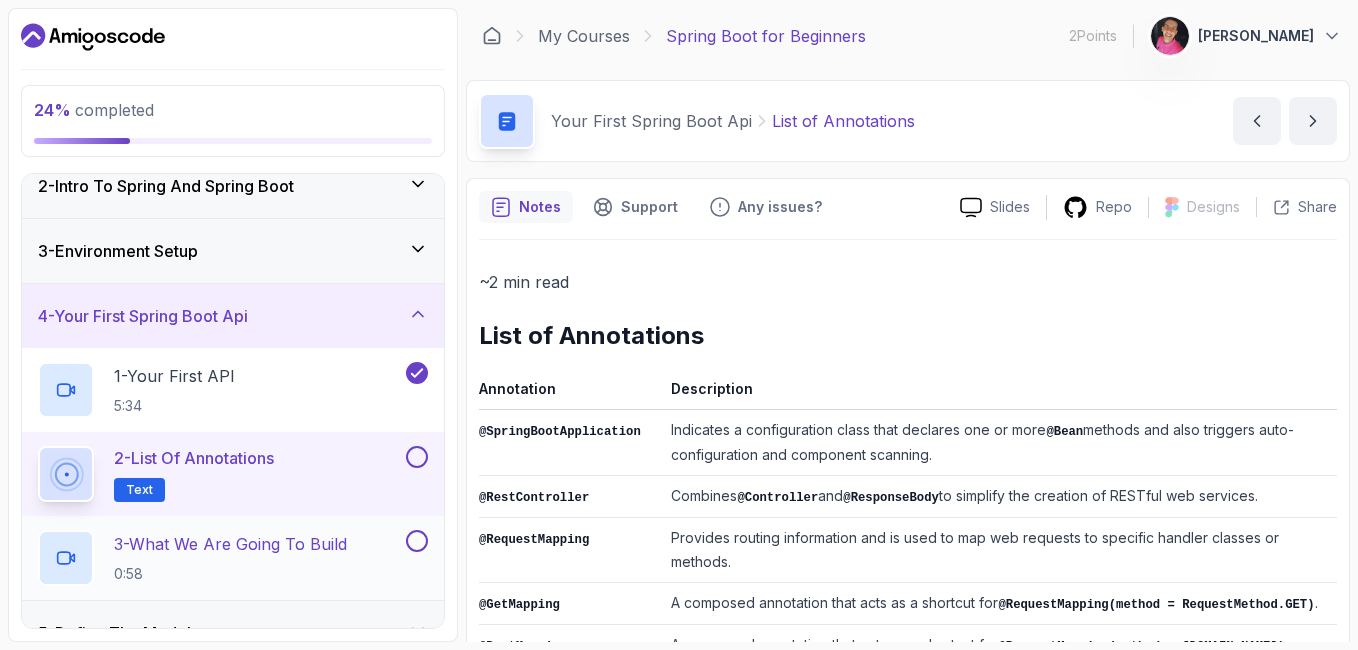 click on "0:58" at bounding box center (230, 574) 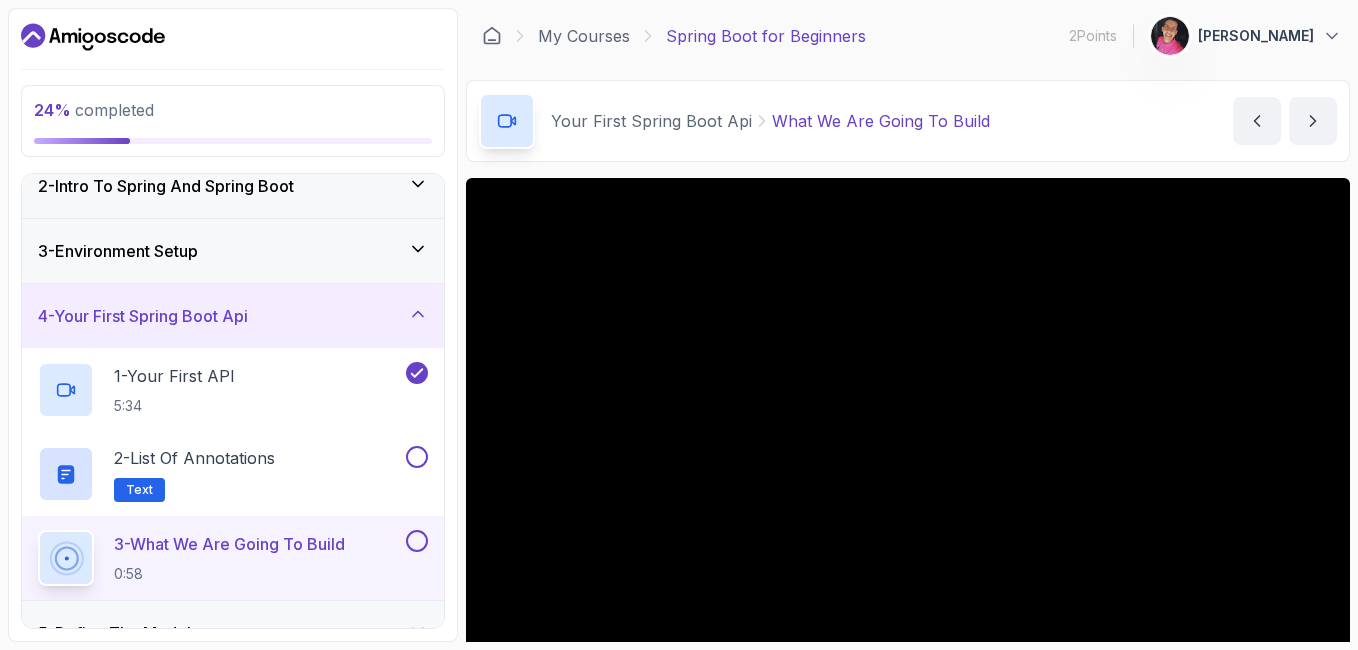 type 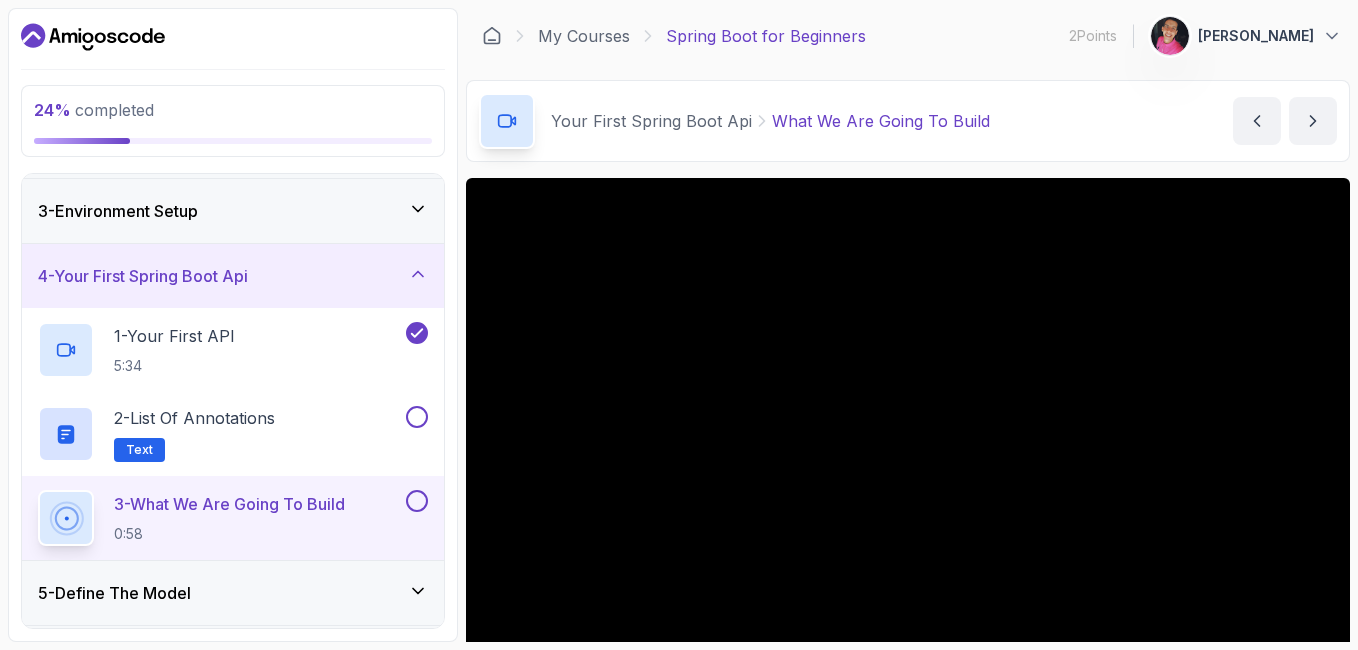 scroll, scrollTop: 165, scrollLeft: 0, axis: vertical 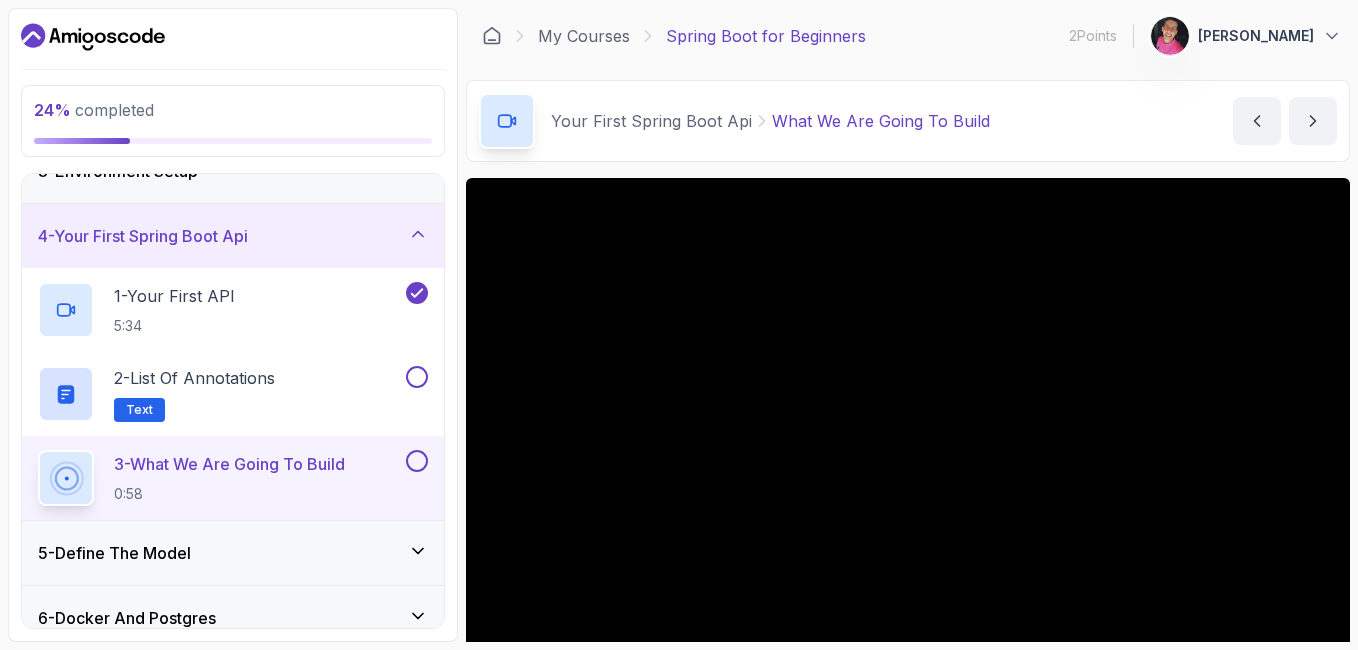 click on "Your First Spring Boot Api What We Are Going To Build What We Are Going To Build by  [PERSON_NAME]" at bounding box center (908, 121) 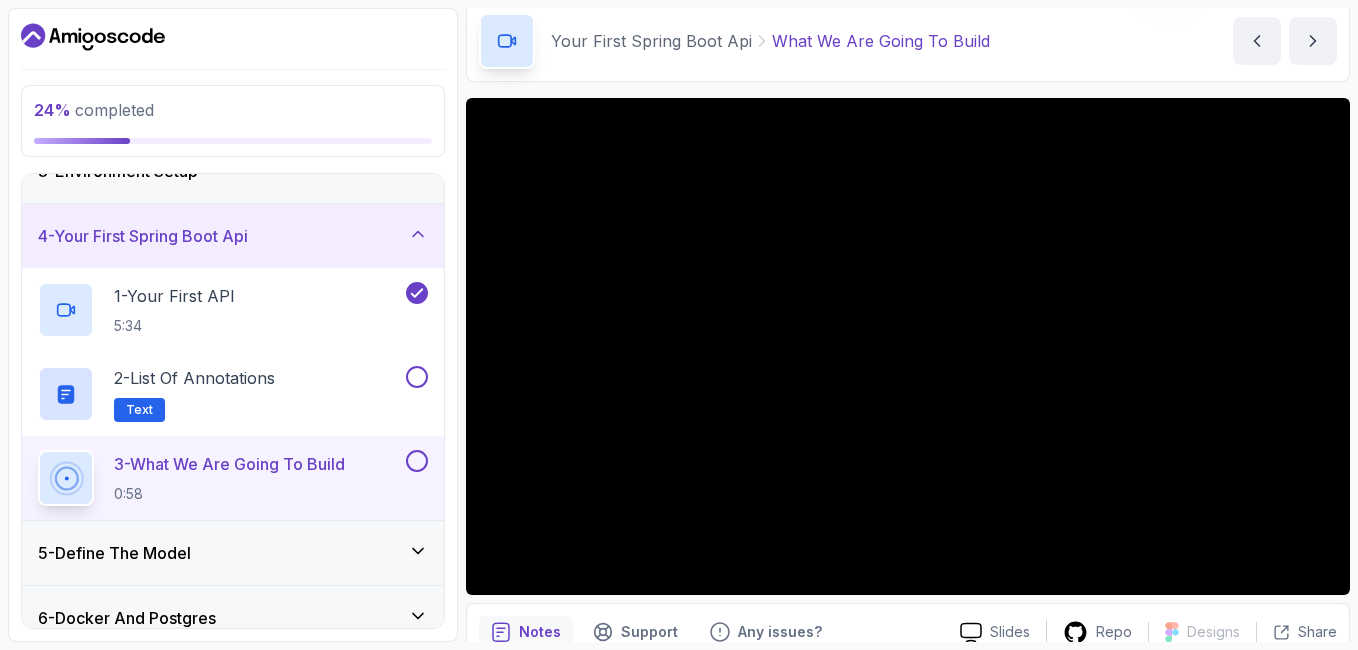 scroll, scrollTop: 120, scrollLeft: 0, axis: vertical 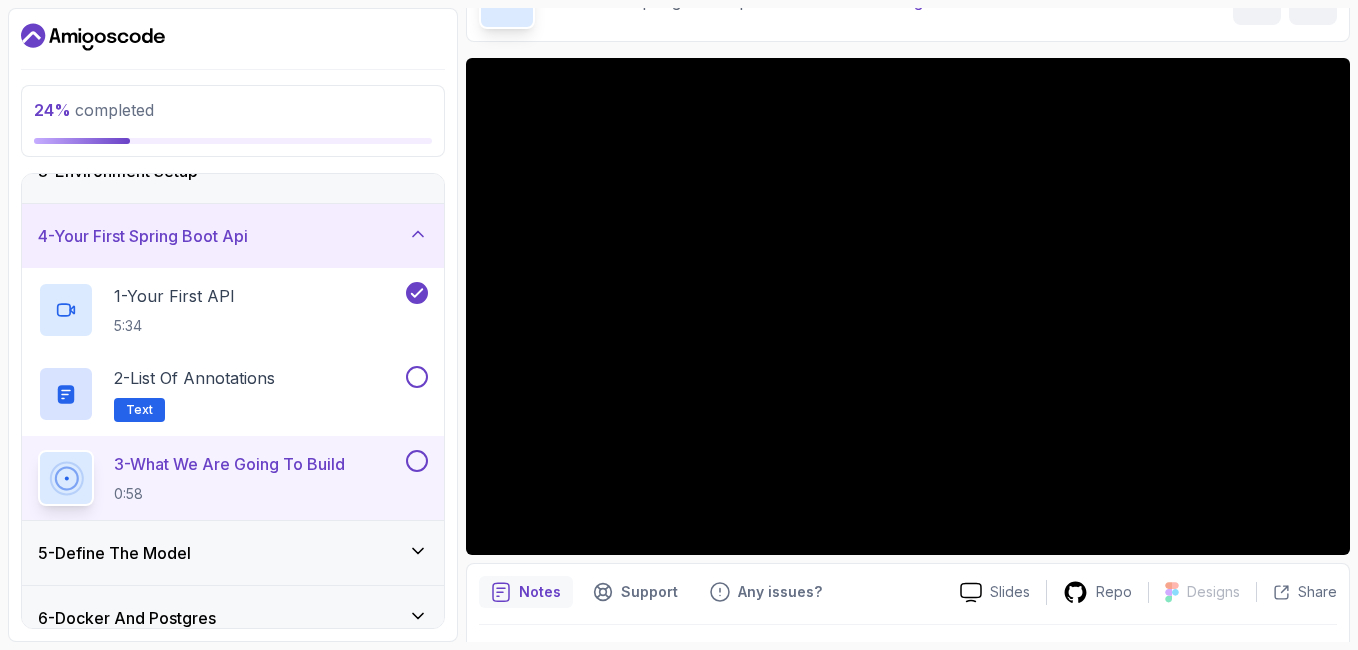 click on "5  -  Define The Model" at bounding box center (233, 553) 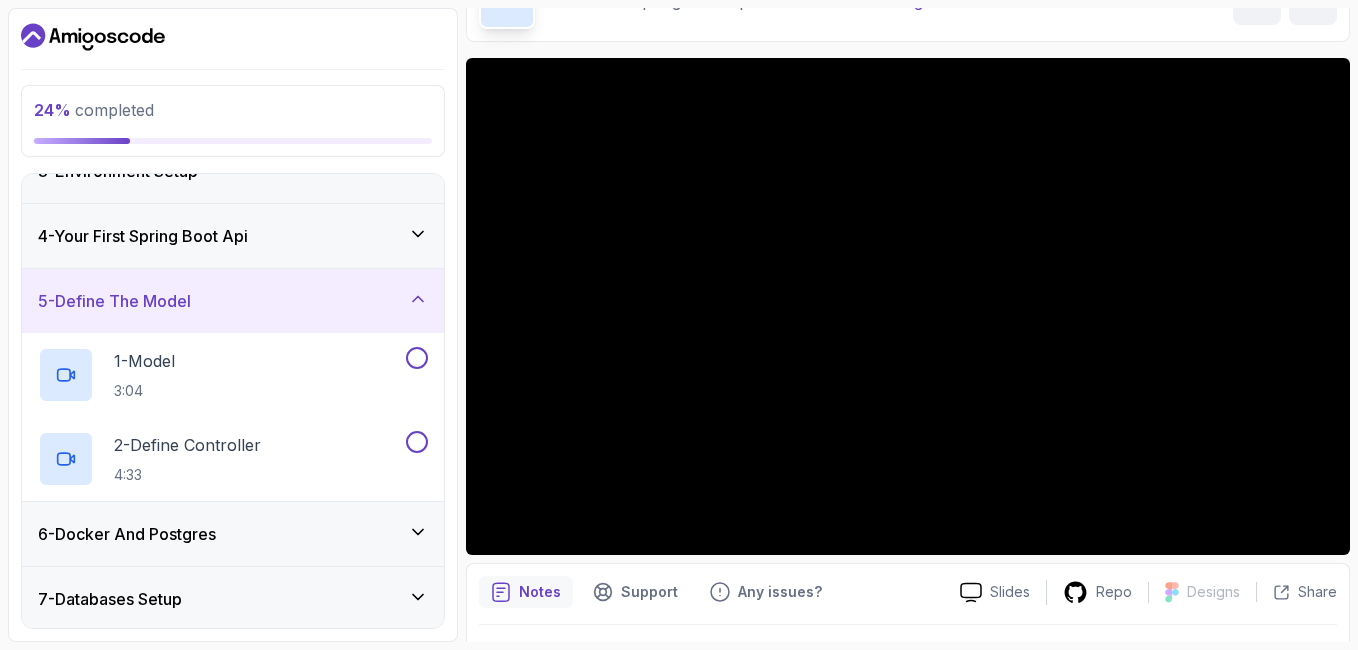 click on "5  -  Define The Model" at bounding box center [233, 301] 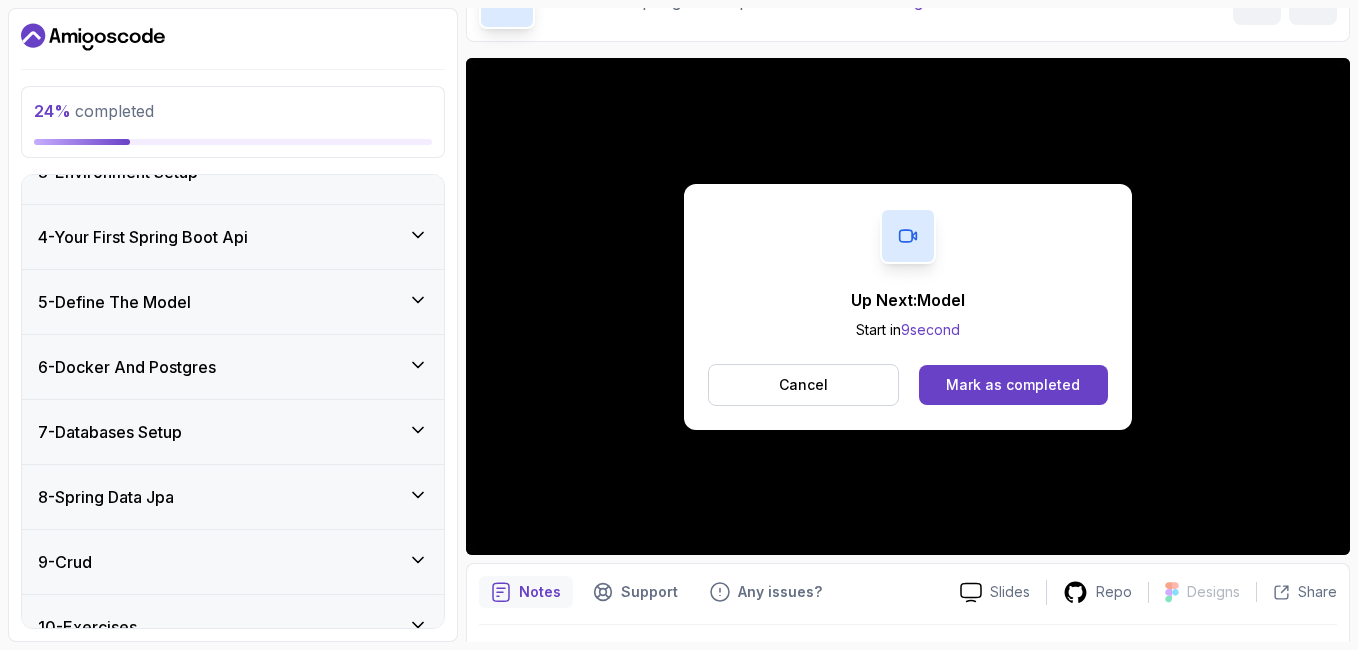 click on "Up Next:  Model Start in  9  second Cancel Mark as completed" at bounding box center (908, 307) 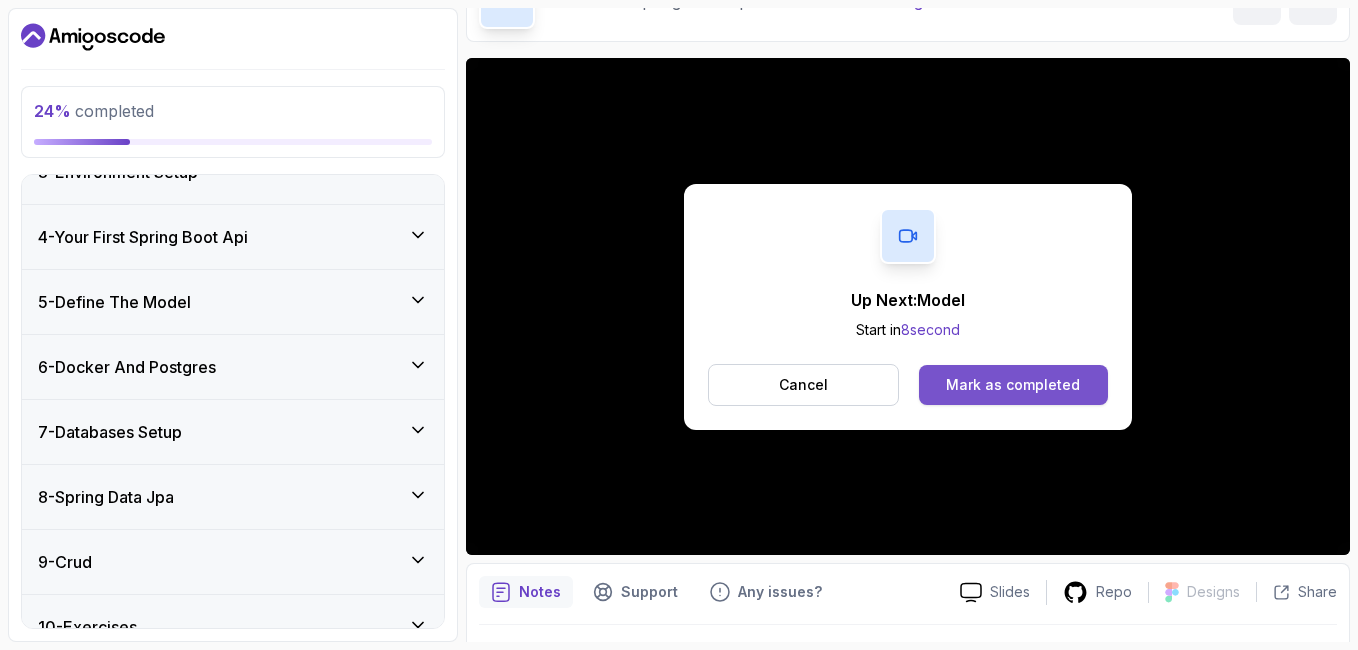 click on "Mark as completed" at bounding box center [1013, 385] 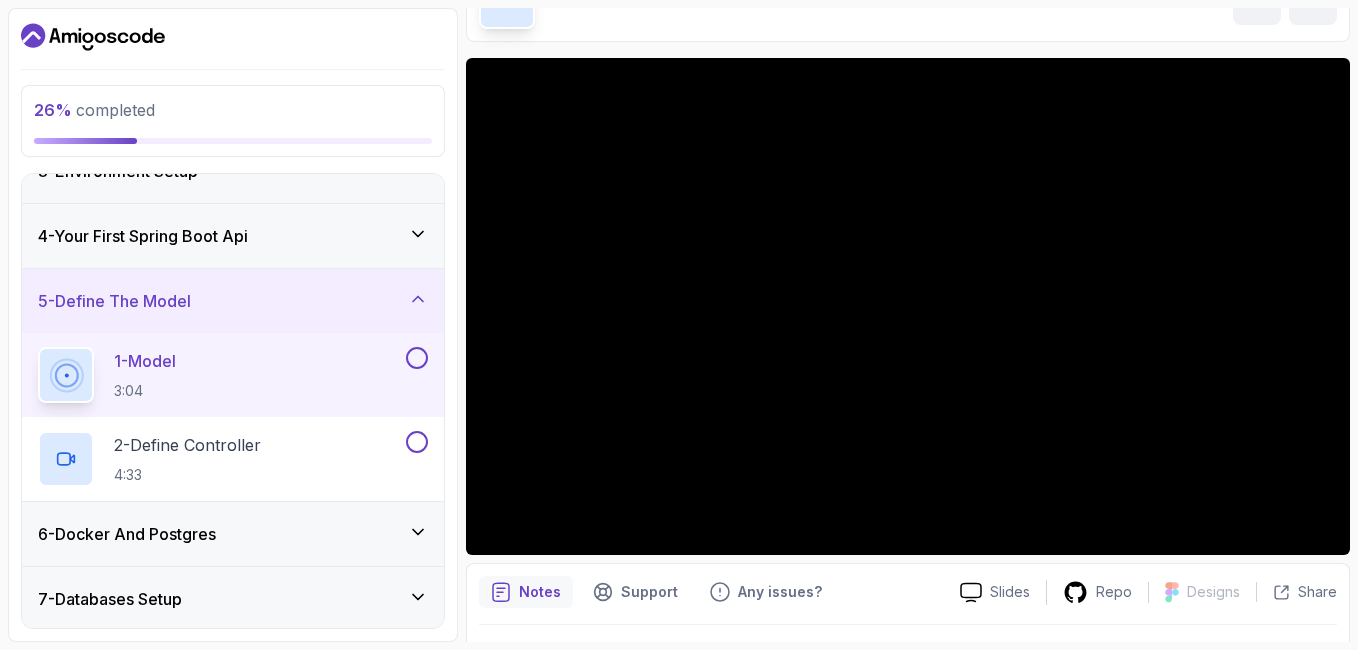 click on "4  -  Your First Spring Boot Api" at bounding box center [233, 236] 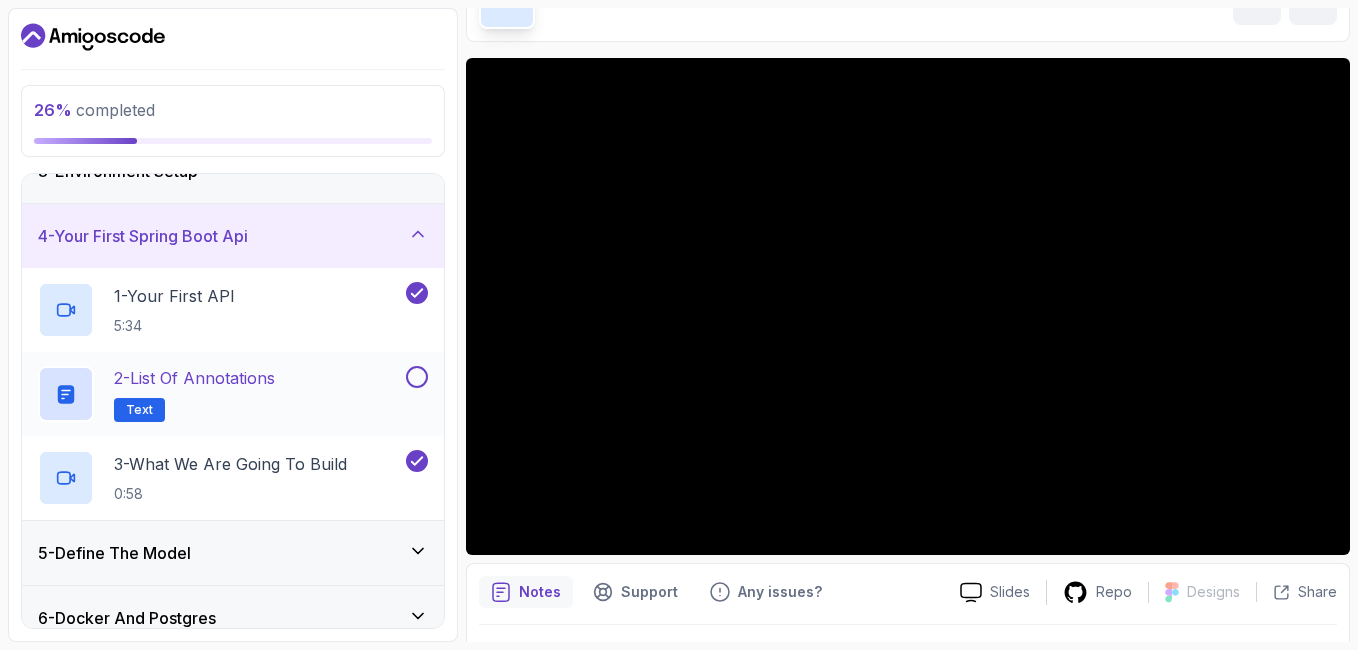 click on "2  -  List of Annotations Text" at bounding box center [194, 394] 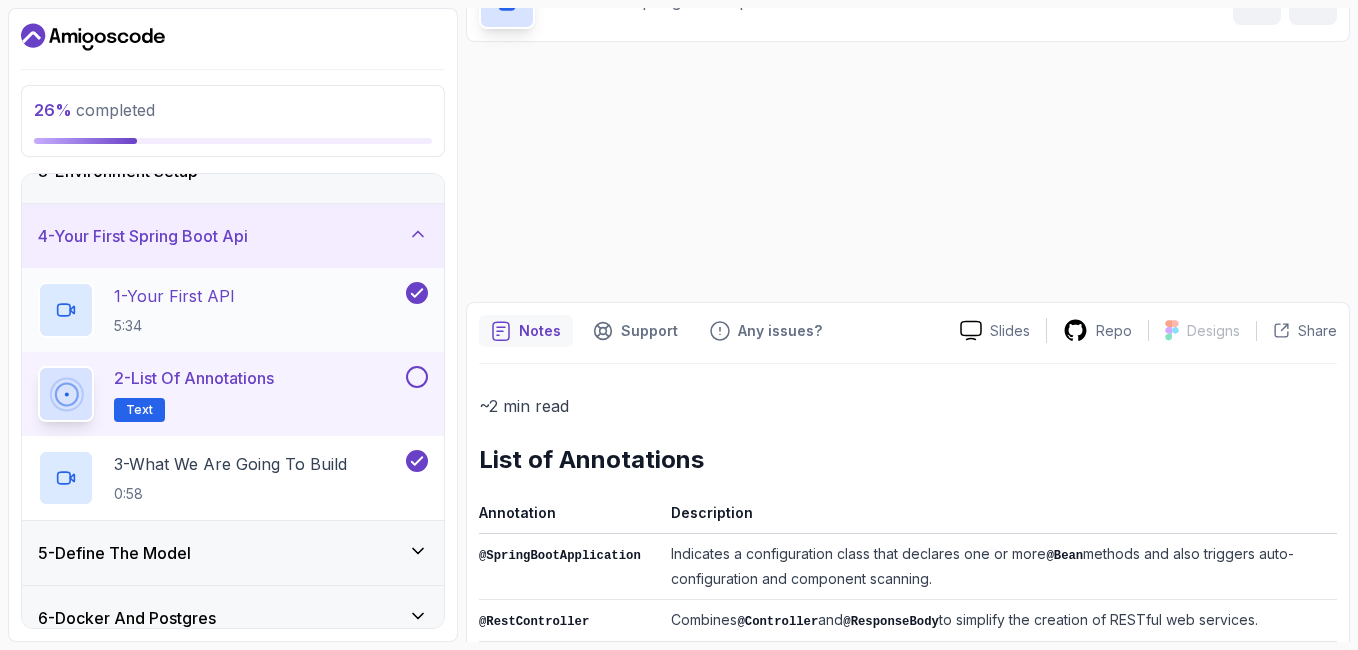scroll, scrollTop: 118, scrollLeft: 0, axis: vertical 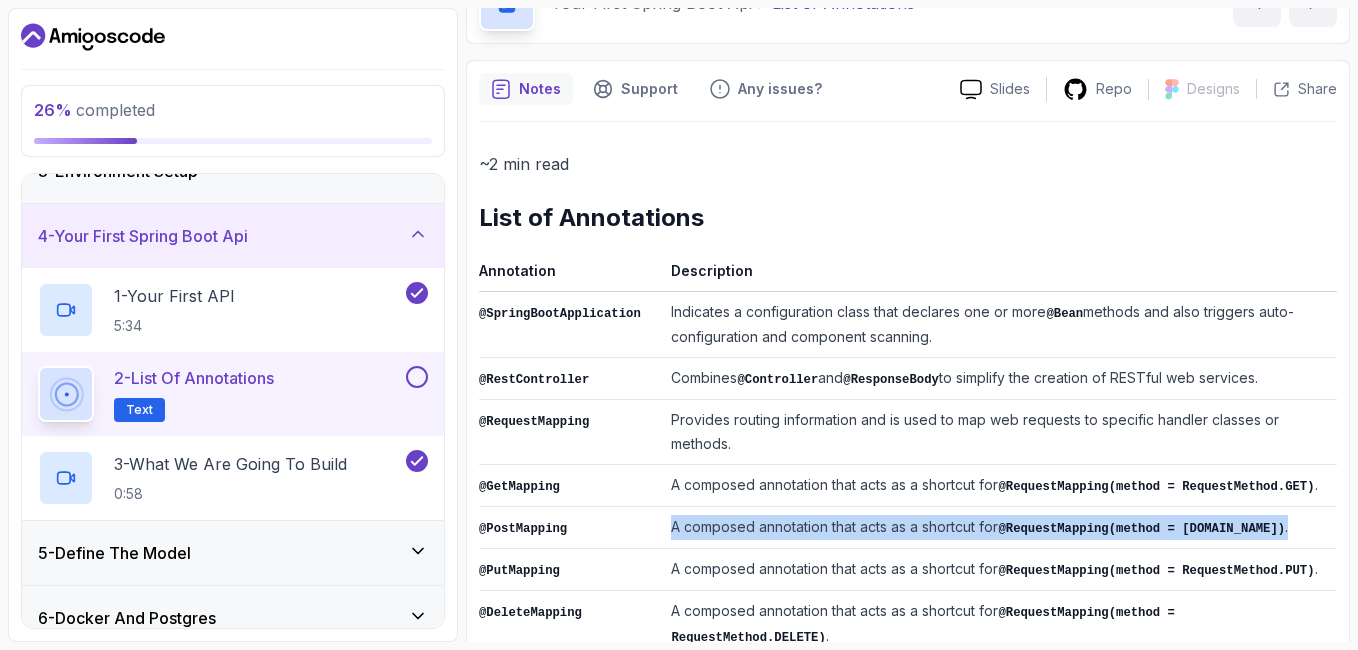 drag, startPoint x: 648, startPoint y: 501, endPoint x: 1299, endPoint y: 486, distance: 651.1728 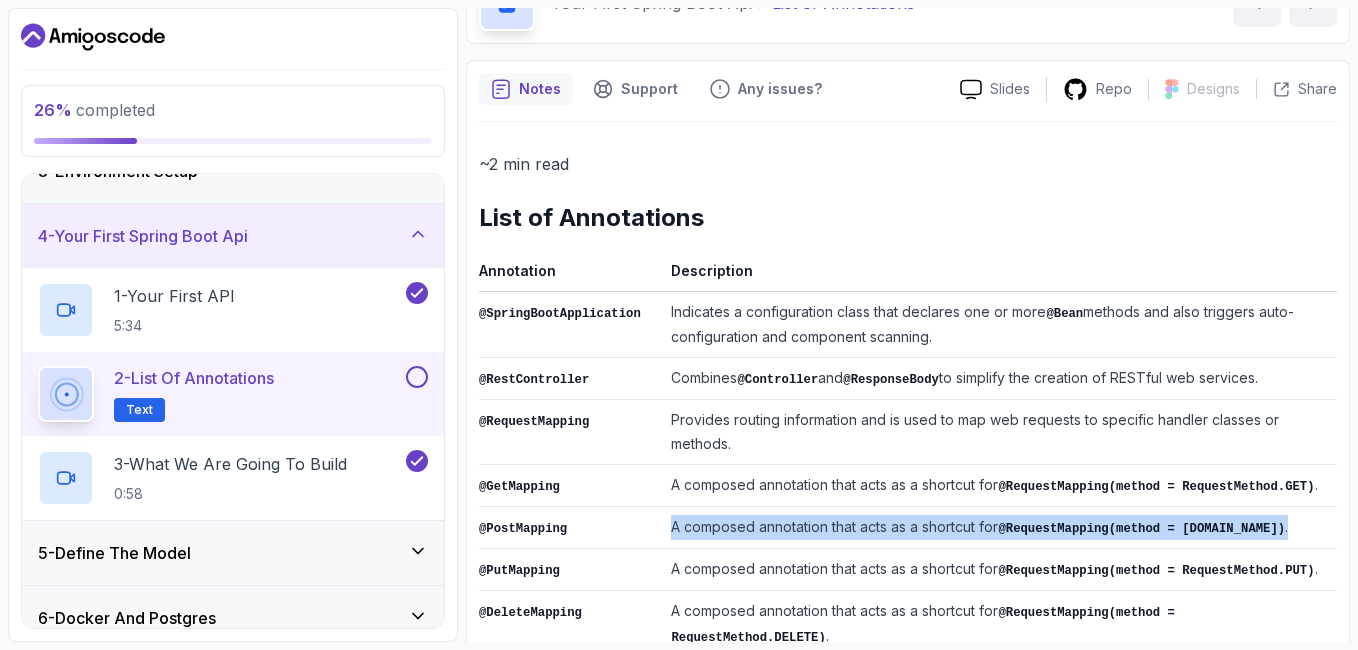 click on "A composed annotation that acts as a shortcut for  @RequestMapping(method = [DOMAIN_NAME]) ." at bounding box center (1000, 528) 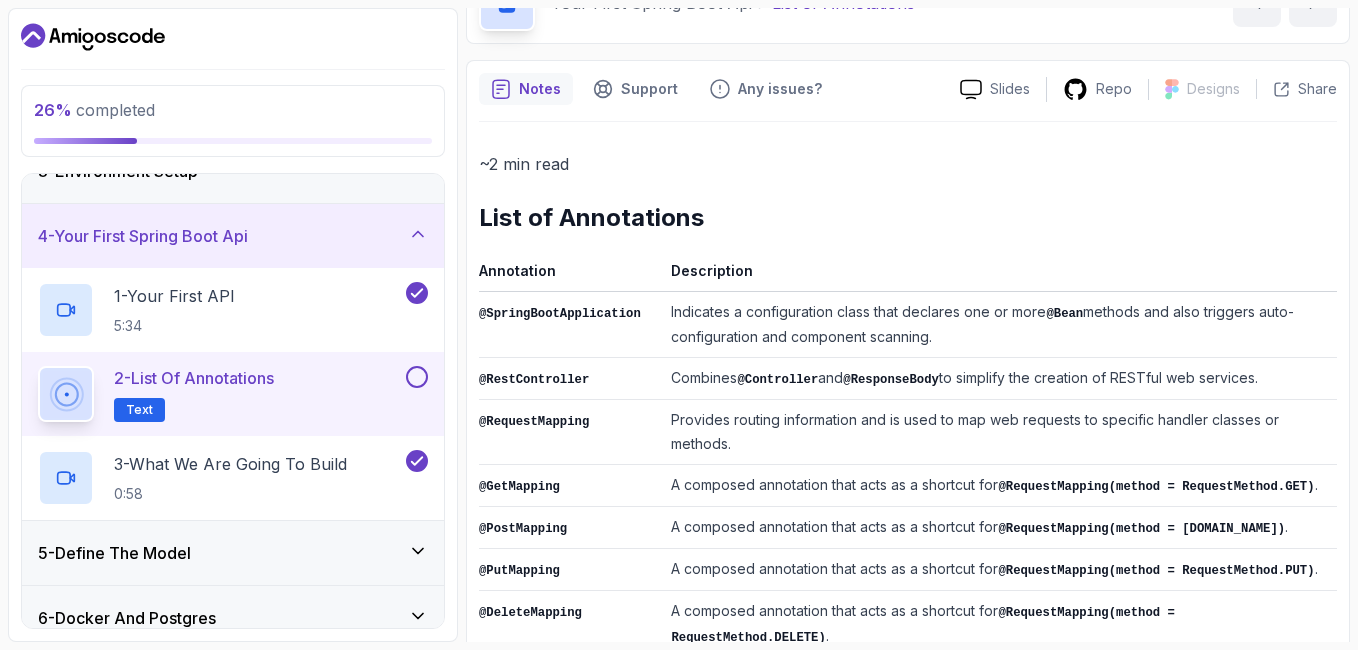 click on "@PatchMapping" at bounding box center (527, 680) 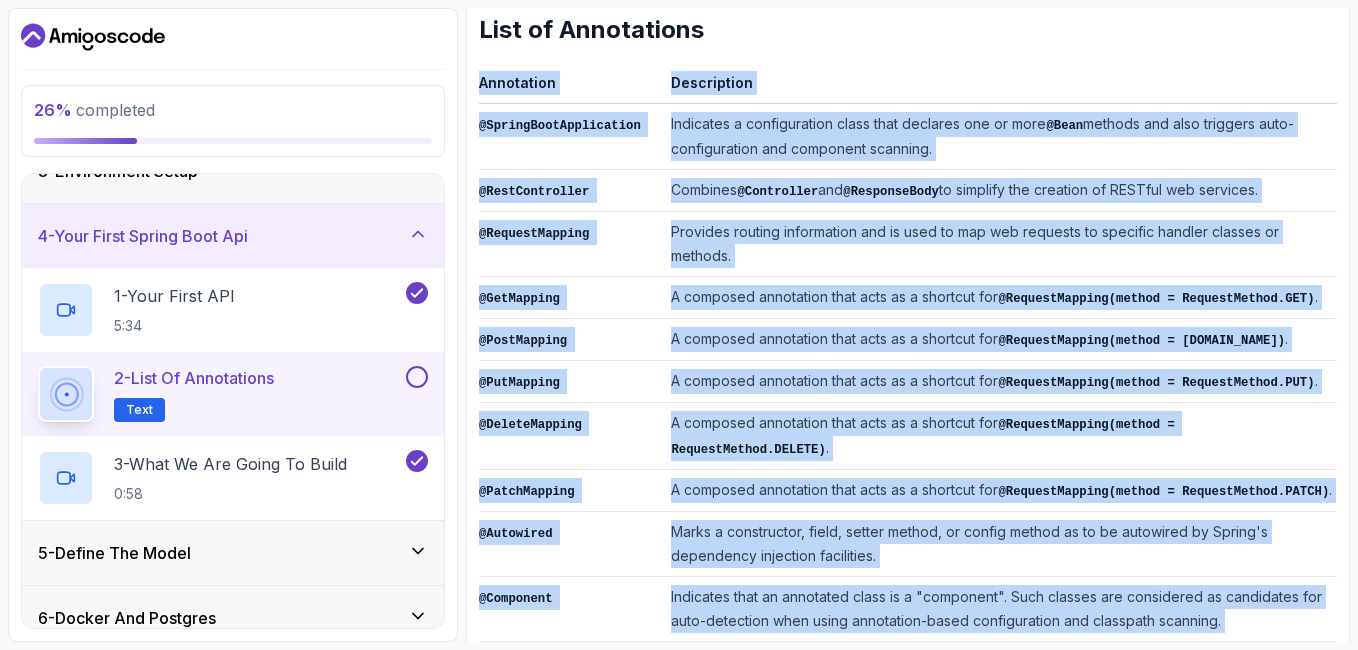 scroll, scrollTop: 592, scrollLeft: 0, axis: vertical 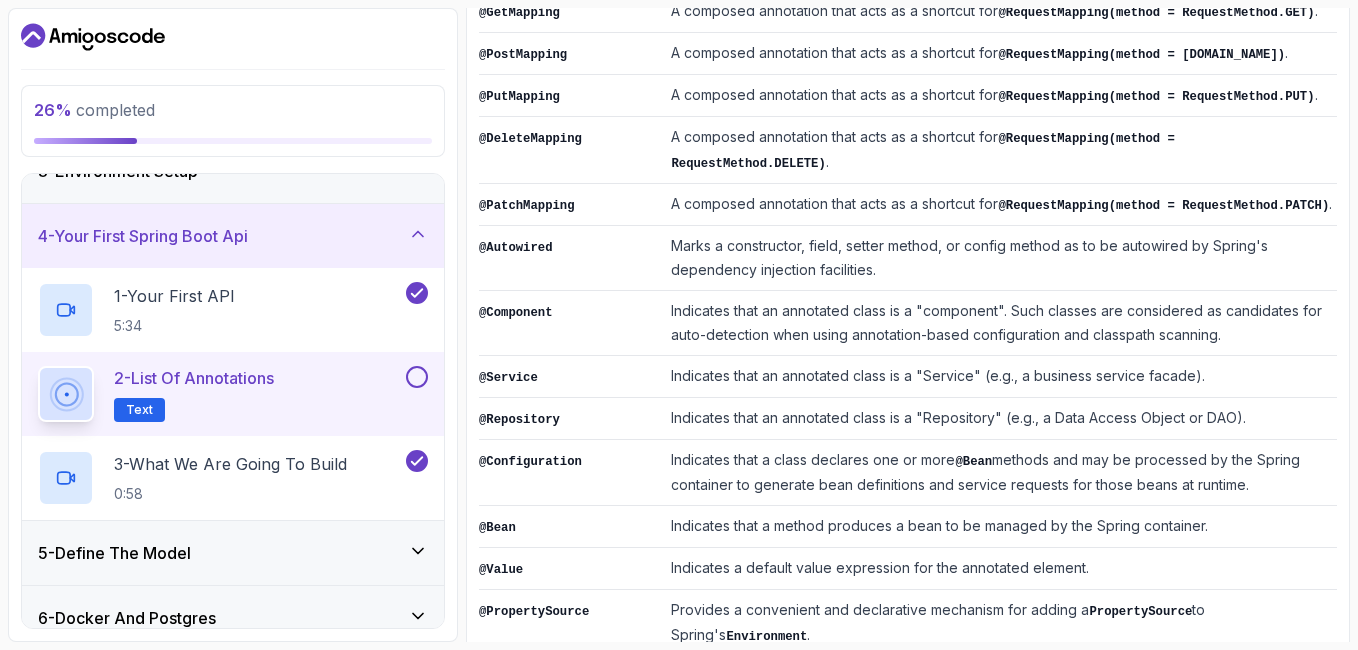 drag, startPoint x: 473, startPoint y: 625, endPoint x: 993, endPoint y: 647, distance: 520.46515 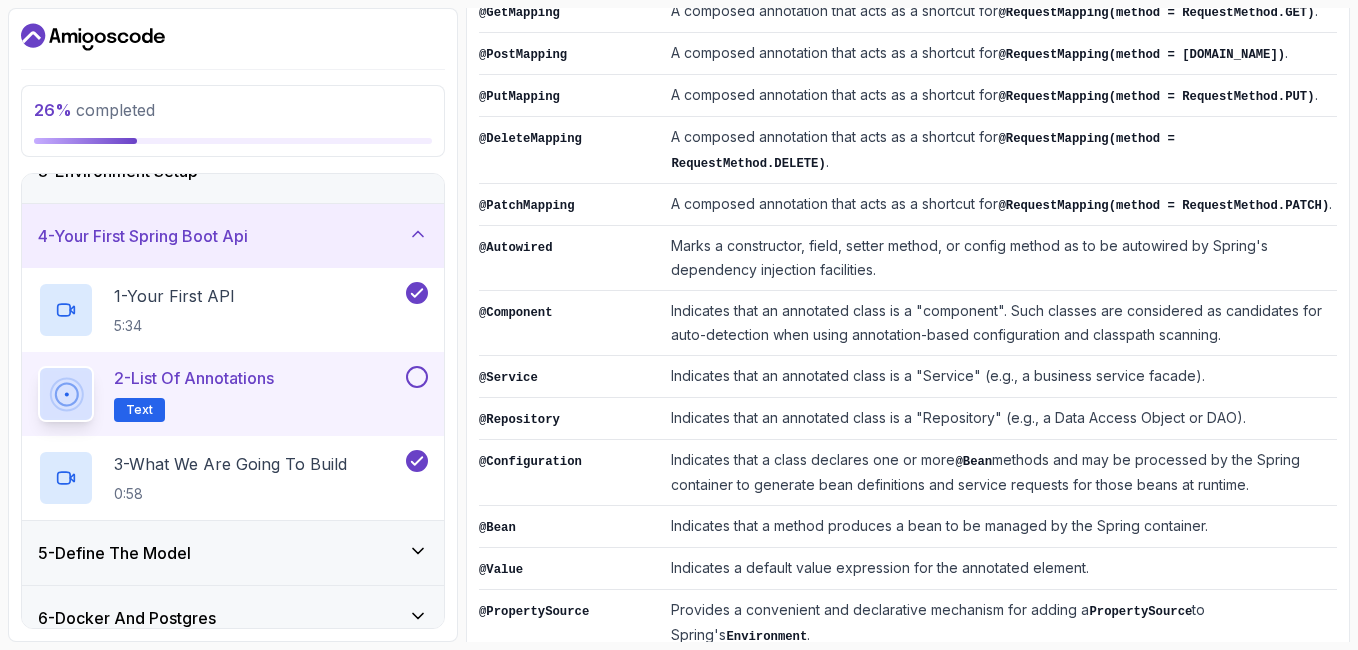 click on "26 % completed 1  -  Intro 2  -  Intro To Spring And Spring Boot 3  -  Environment Setup 4  -  Your First Spring Boot Api 1  -  Your First API 5:34 2  -  List of Annotations Text 3  -  What We Are Going To Build 0:58 5  -  Define The Model 6  -  Docker And Postgres 7  -  Databases Setup 8  -  Spring Data Jpa 9  -  Crud 10  -  Exercises 11  -  Artificial Intelligence 12  -  Outro My Courses Spring Boot for Beginners 2  Points 1 [PERSON_NAME] 4 - Your First Spring Boot Api  26 % completed Your First Spring Boot Api List of Annotations List of Annotations by  [PERSON_NAME] Slides Repo Designs Design not available Share Notes Support Any issues? Slides Repo Designs Design not available Share ~2 min read List of Annotations
Annotation Description @SpringBootApplication Indicates a configuration class that declares one or more  @Bean  methods and also triggers auto-configuration and component scanning. @RestController Combines  @Controller  and  @ResponseBody  to simplify the creation of RESTful web services. . ." at bounding box center [679, 325] 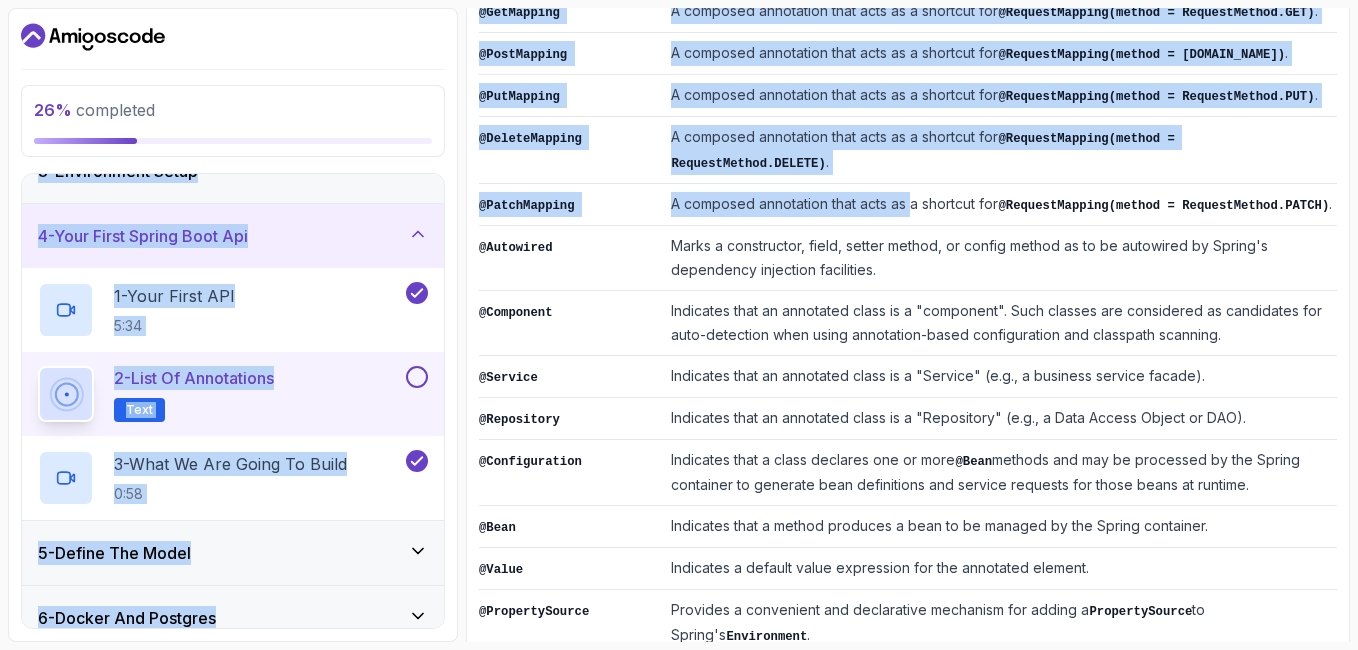 drag, startPoint x: 772, startPoint y: 142, endPoint x: 896, endPoint y: 152, distance: 124.40257 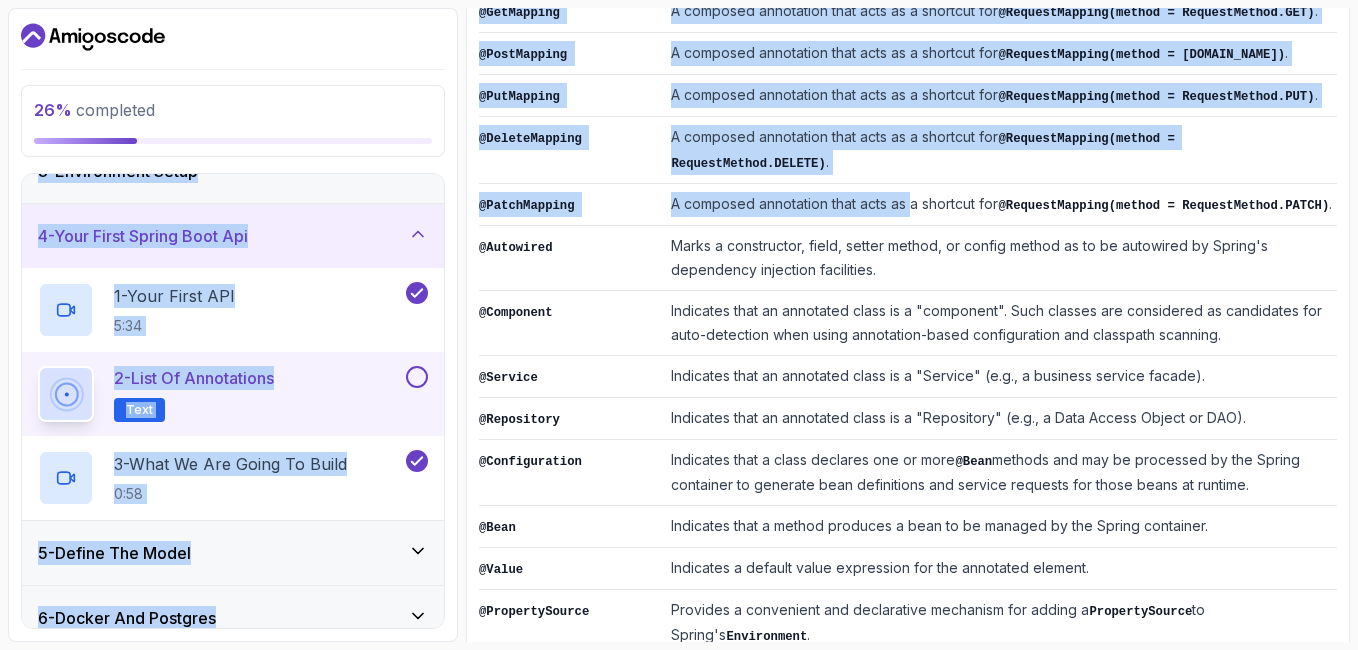 click on "26 % completed 1  -  Intro 2  -  Intro To Spring And Spring Boot 3  -  Environment Setup 4  -  Your First Spring Boot Api 1  -  Your First API 5:34 2  -  List of Annotations Text 3  -  What We Are Going To Build 0:58 5  -  Define The Model 6  -  Docker And Postgres 7  -  Databases Setup 8  -  Spring Data Jpa 9  -  Crud 10  -  Exercises 11  -  Artificial Intelligence 12  -  Outro My Courses Spring Boot for Beginners 2  Points 1 [PERSON_NAME] 4 - Your First Spring Boot Api  26 % completed Your First Spring Boot Api List of Annotations List of Annotations by  [PERSON_NAME] Slides Repo Designs Design not available Share Notes Support Any issues? Slides Repo Designs Design not available Share ~2 min read List of Annotations
Annotation Description @SpringBootApplication Indicates a configuration class that declares one or more  @Bean  methods and also triggers auto-configuration and component scanning. @RestController Combines  @Controller  and  @ResponseBody  to simplify the creation of RESTful web services. . ." at bounding box center [679, 325] 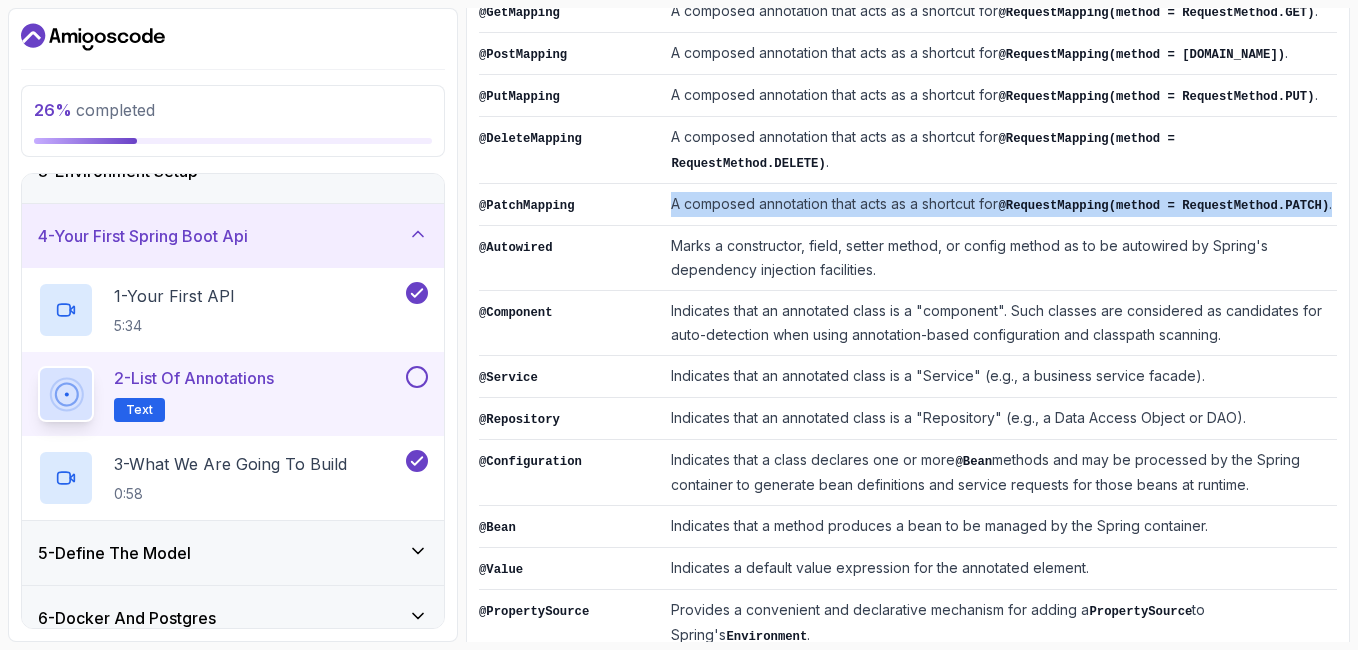 drag, startPoint x: 650, startPoint y: 141, endPoint x: 1301, endPoint y: 163, distance: 651.37164 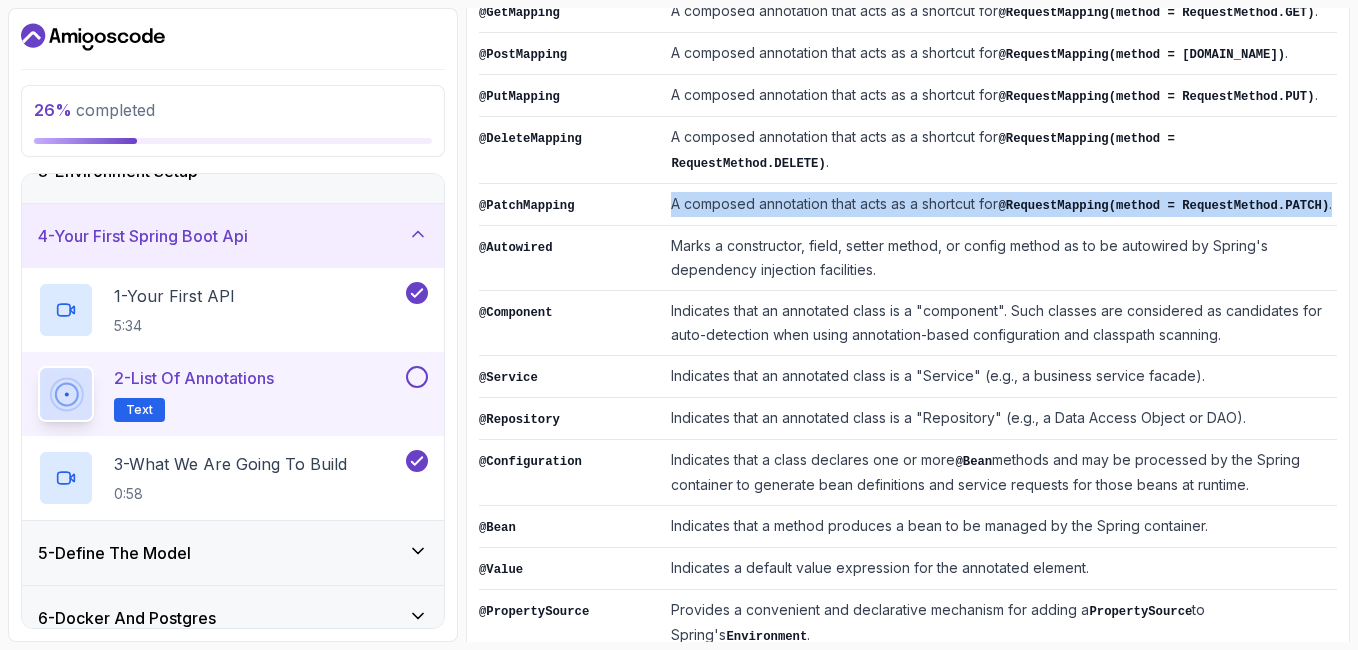 click on "A composed annotation that acts as a shortcut for  @RequestMapping(method = RequestMethod.PATCH) ." at bounding box center (1000, 205) 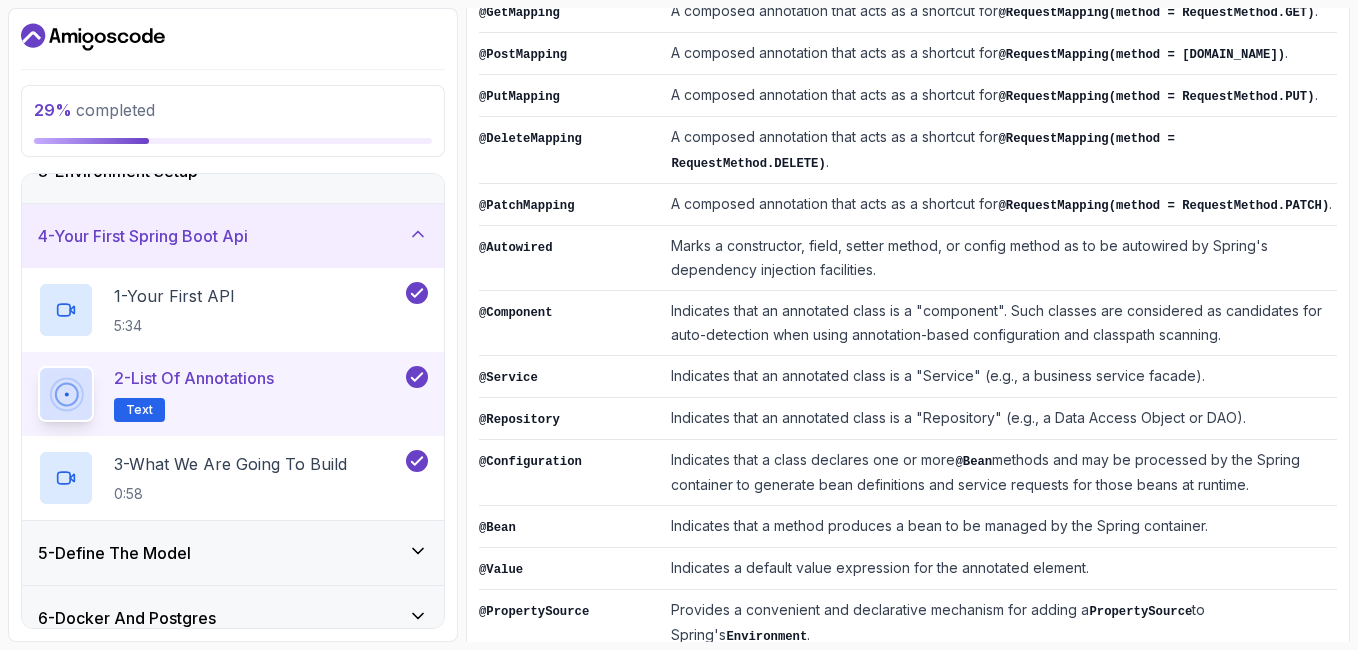 click on "29 %" at bounding box center [53, 110] 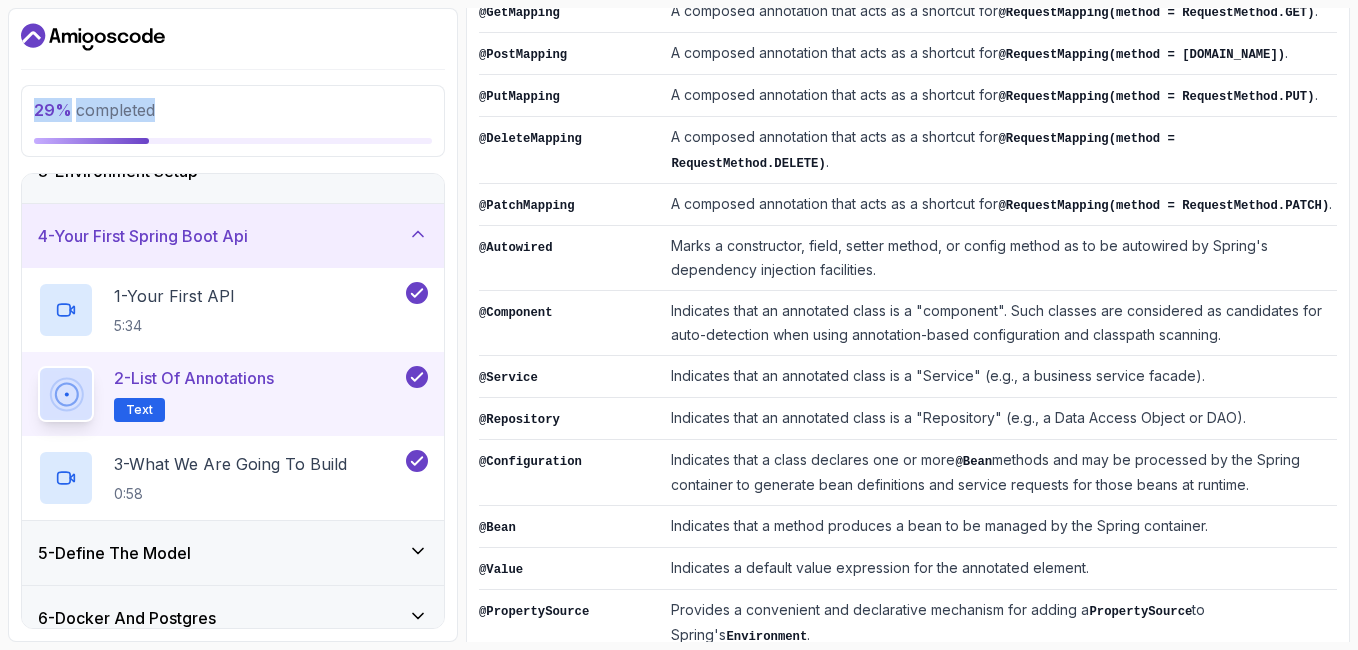 click on "29 %" at bounding box center (53, 110) 